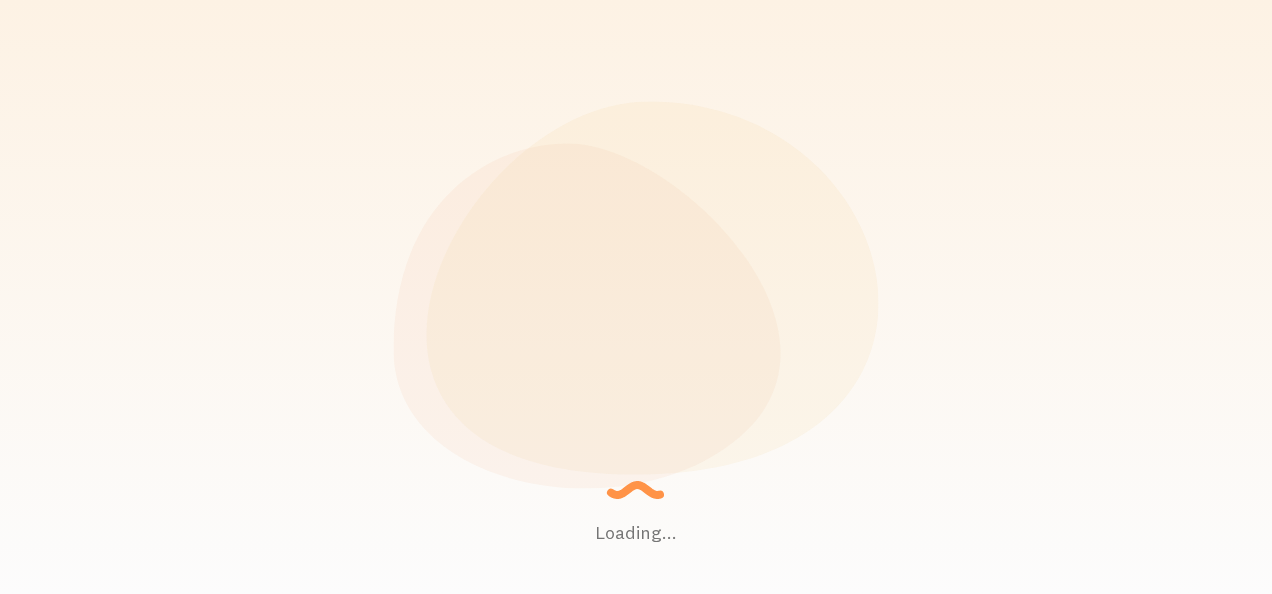 scroll, scrollTop: 0, scrollLeft: 0, axis: both 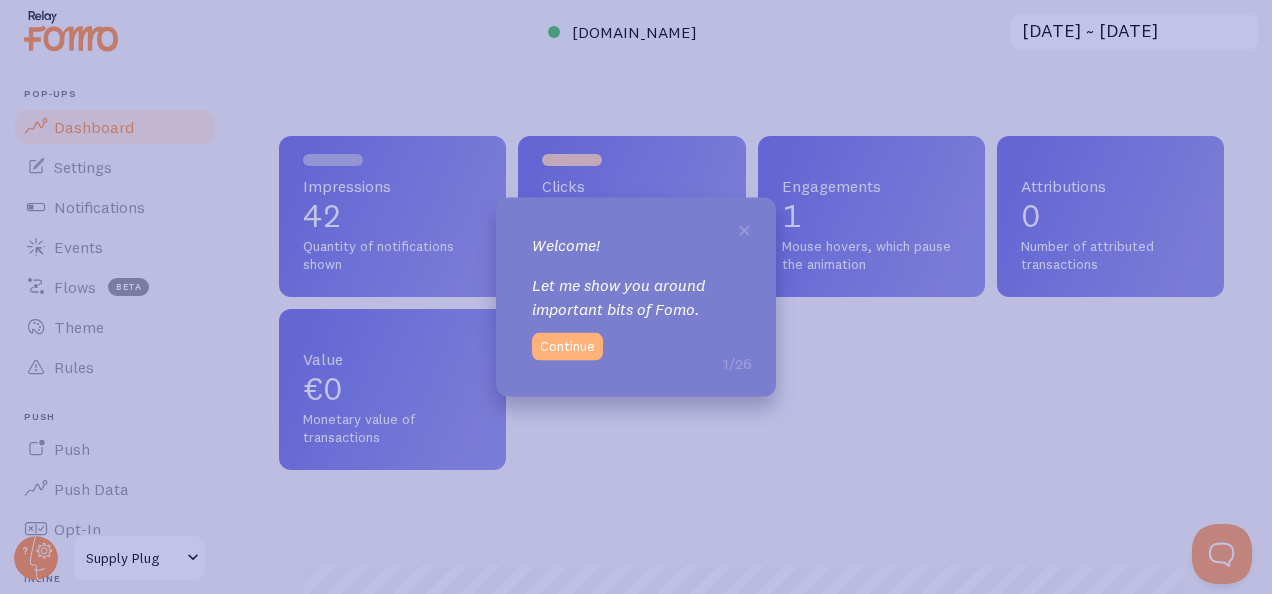 click on "Continue" at bounding box center (567, 346) 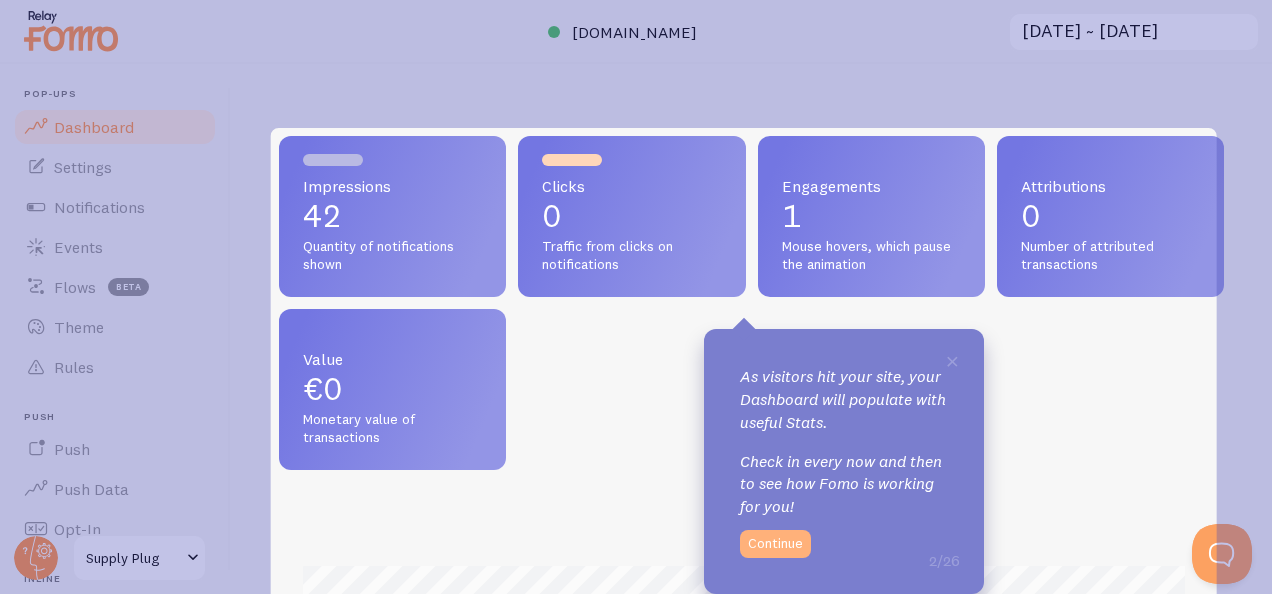 click on "Continue" at bounding box center [775, 544] 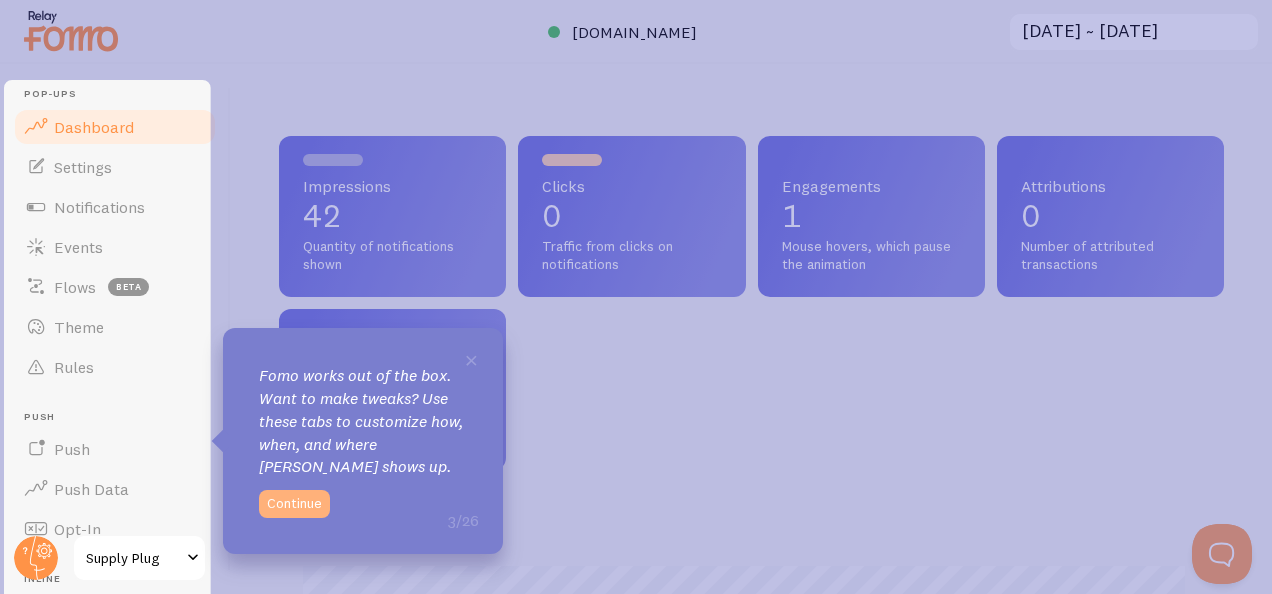 click on "Continue" at bounding box center [294, 504] 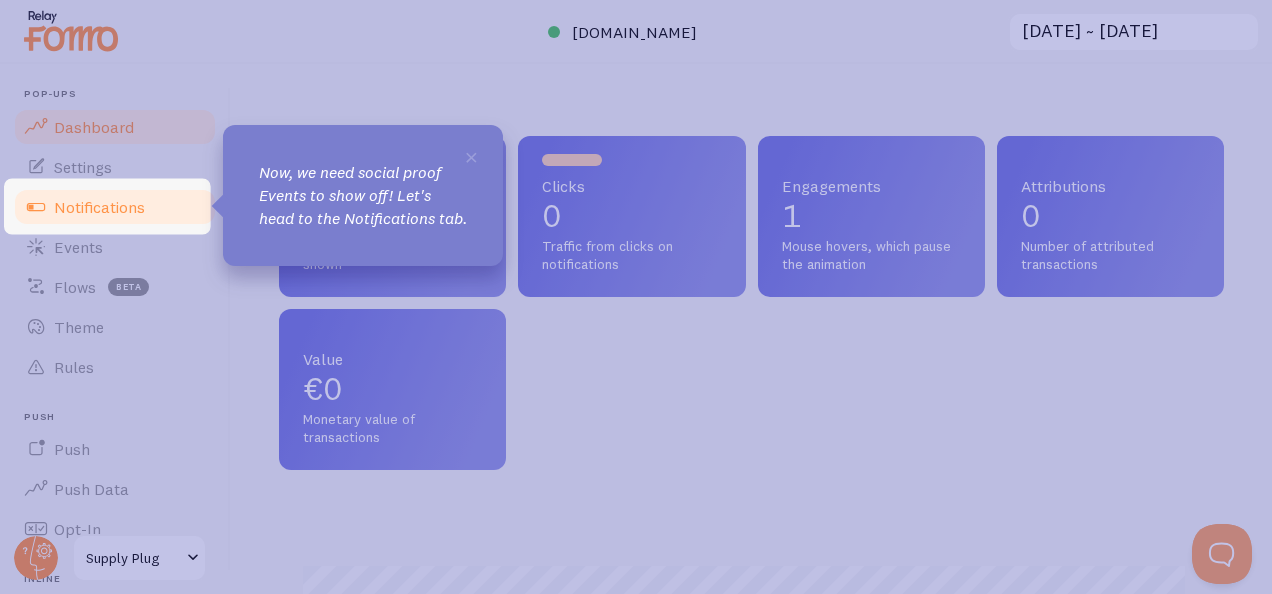 click on "Notifications" at bounding box center [115, 207] 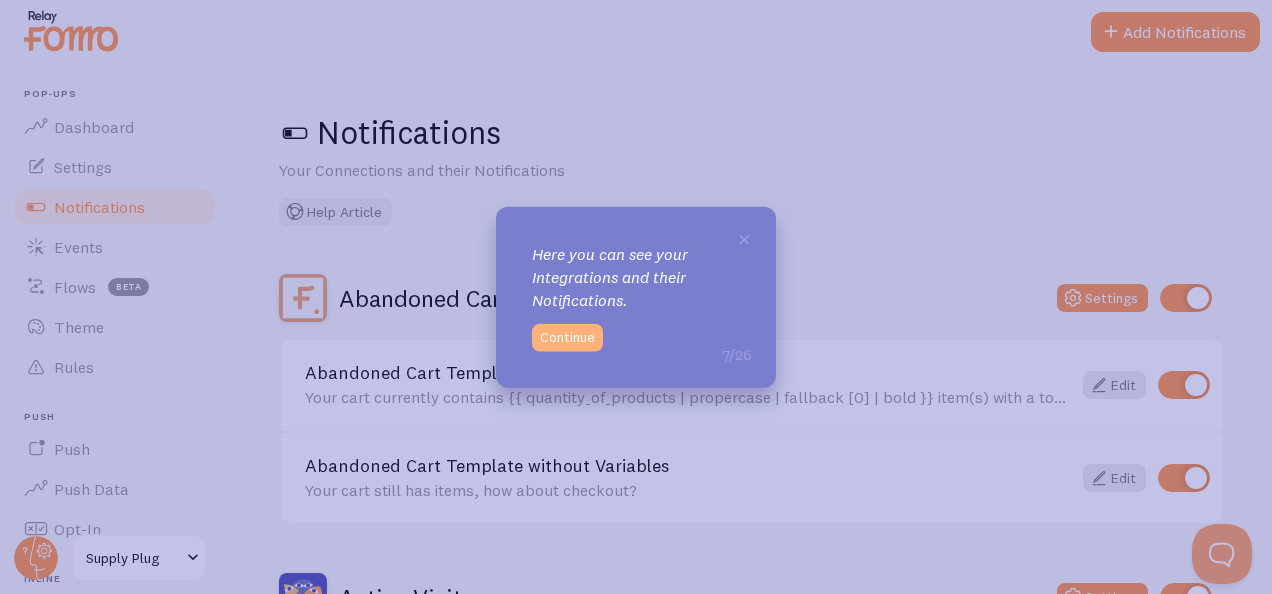 click on "Continue" at bounding box center (567, 337) 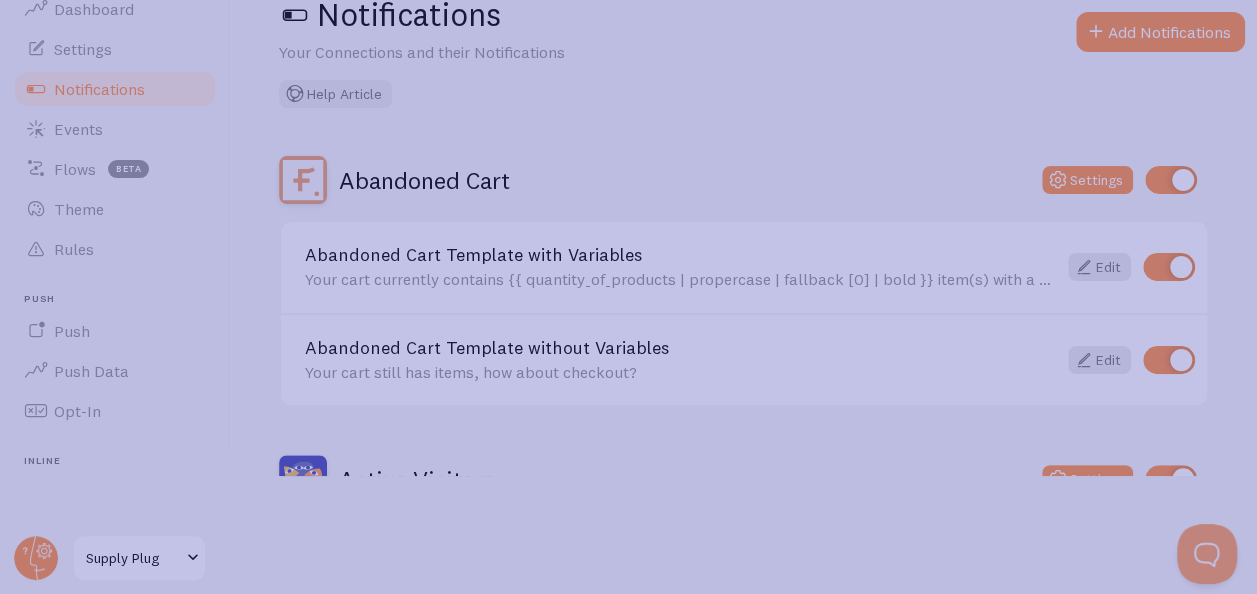 scroll, scrollTop: 0, scrollLeft: 0, axis: both 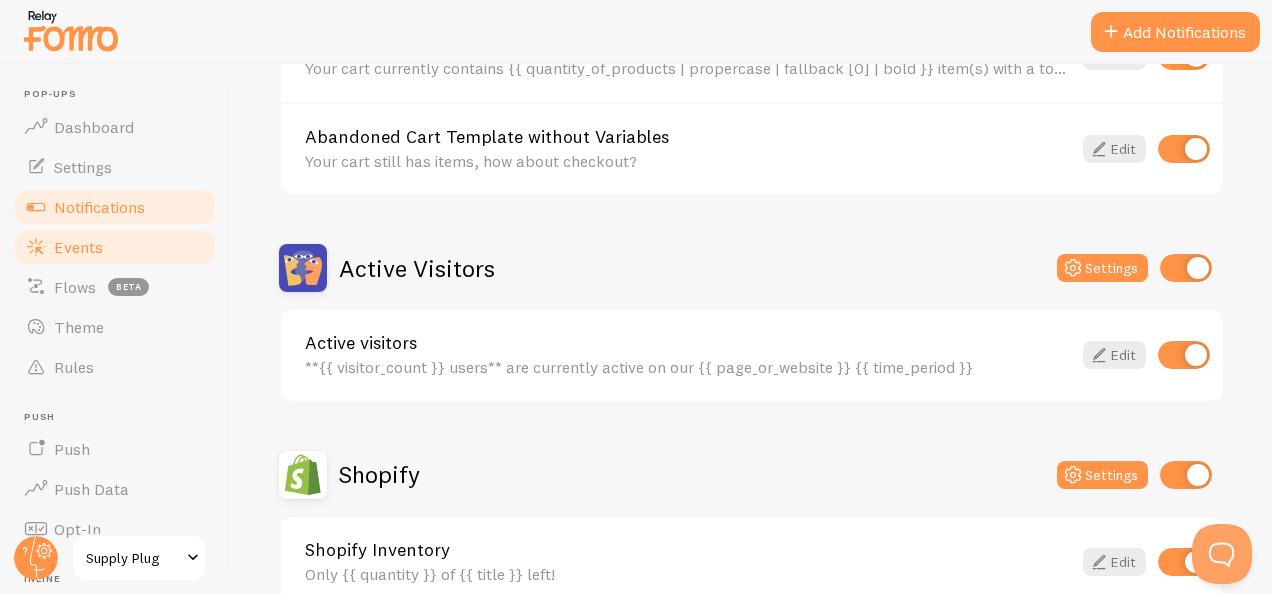 click on "Events" at bounding box center [115, 247] 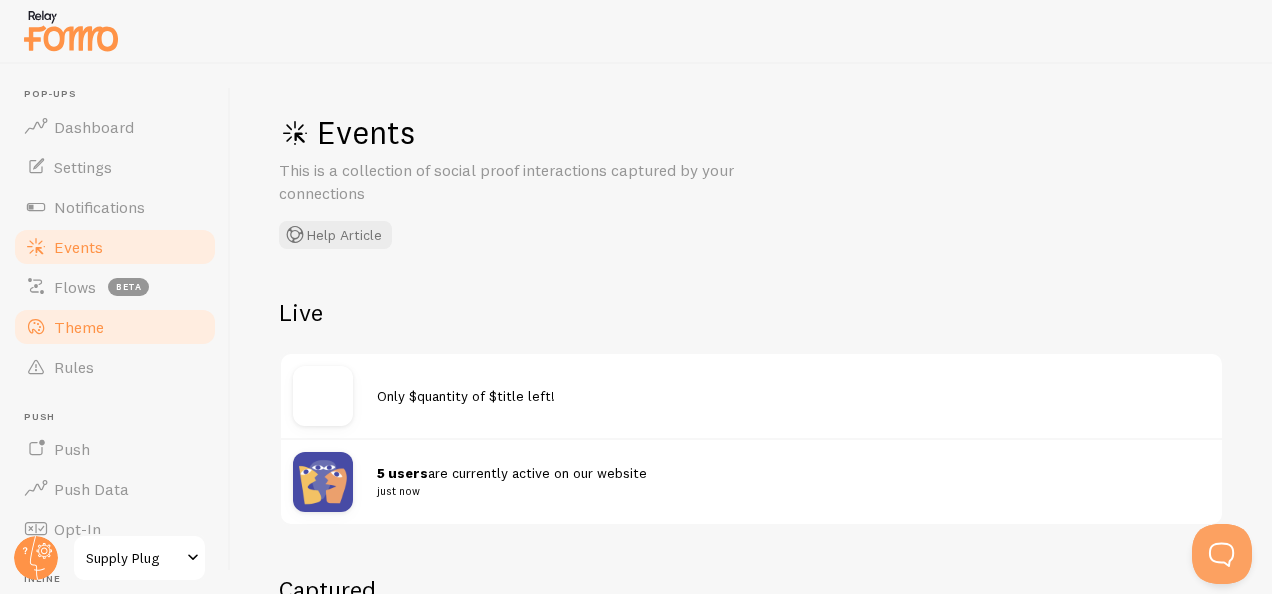 click on "Theme" at bounding box center (115, 327) 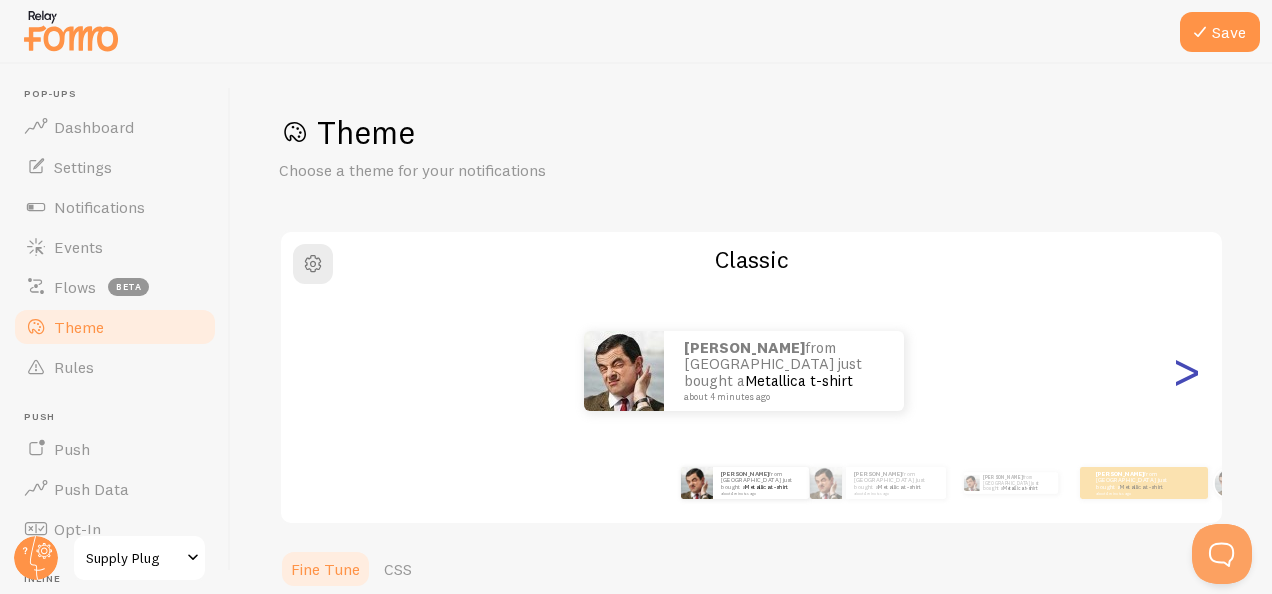 click on ">" at bounding box center (1186, 371) 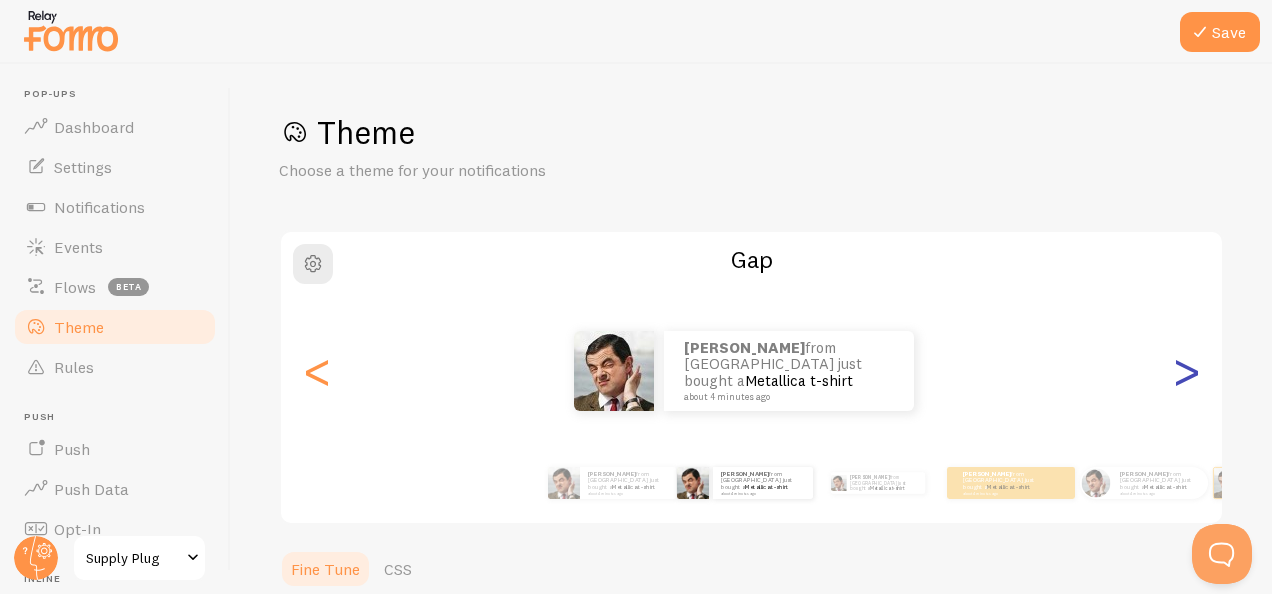 click on ">" at bounding box center [1186, 371] 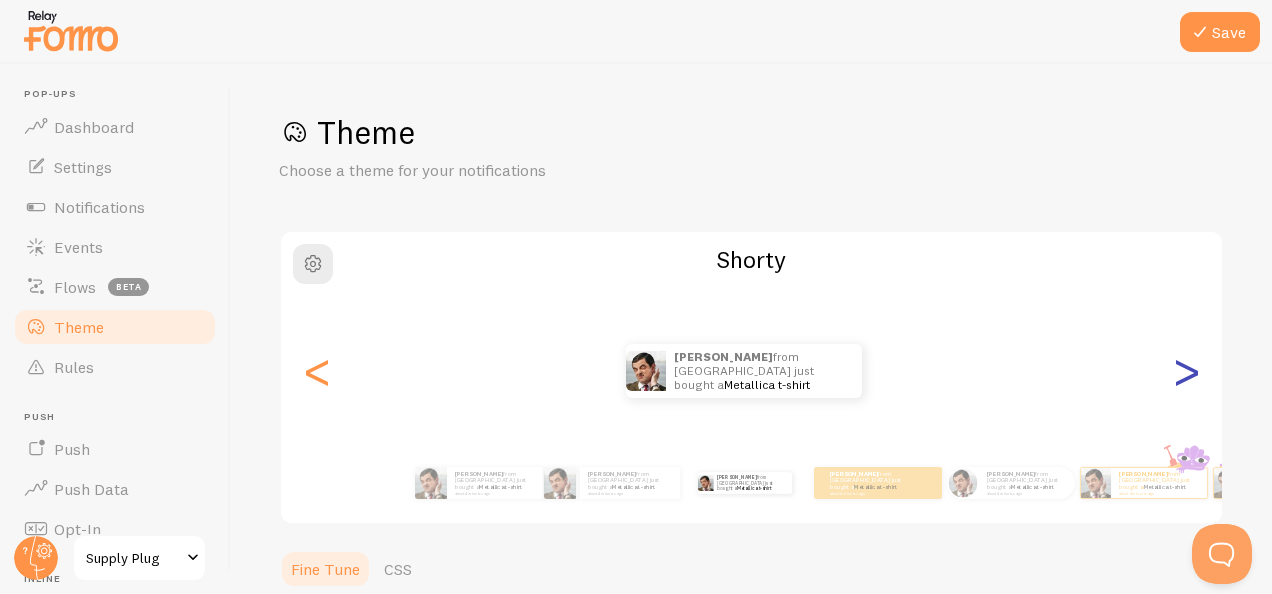 click on ">" at bounding box center (1186, 371) 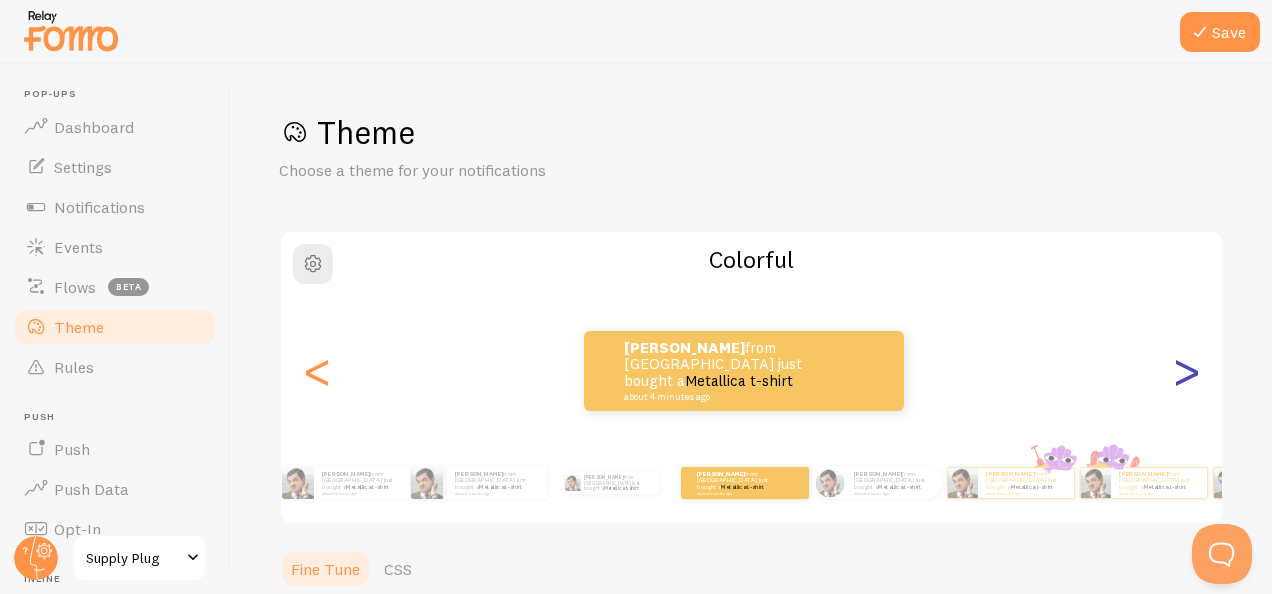 click on ">" at bounding box center (1186, 371) 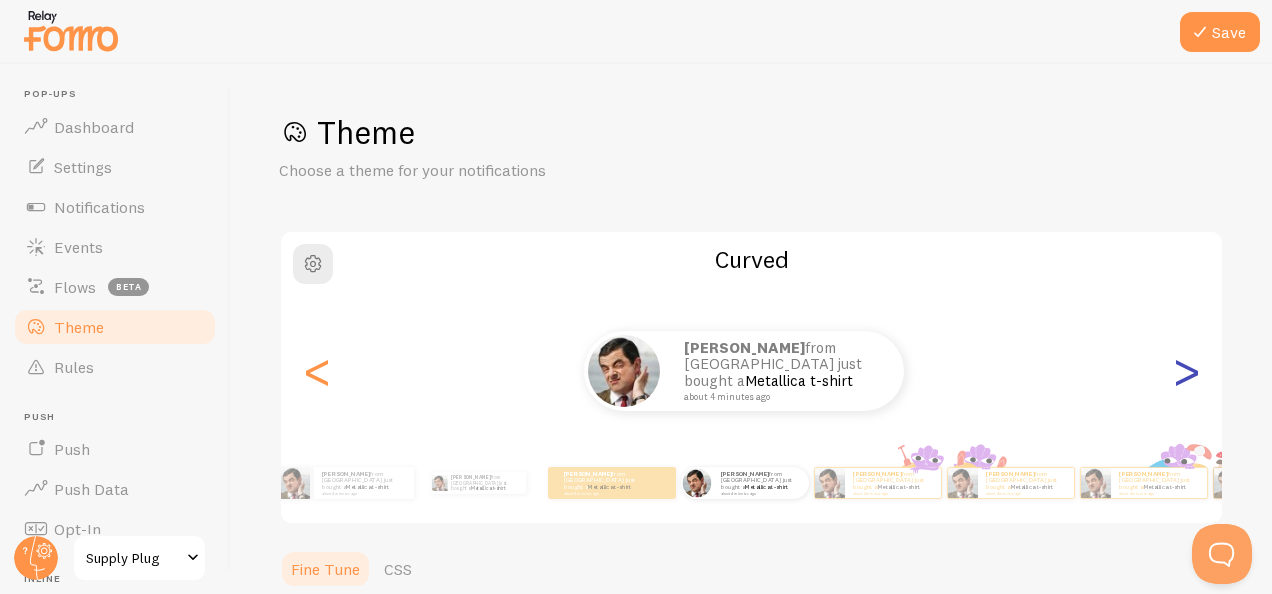 click on ">" at bounding box center [1186, 371] 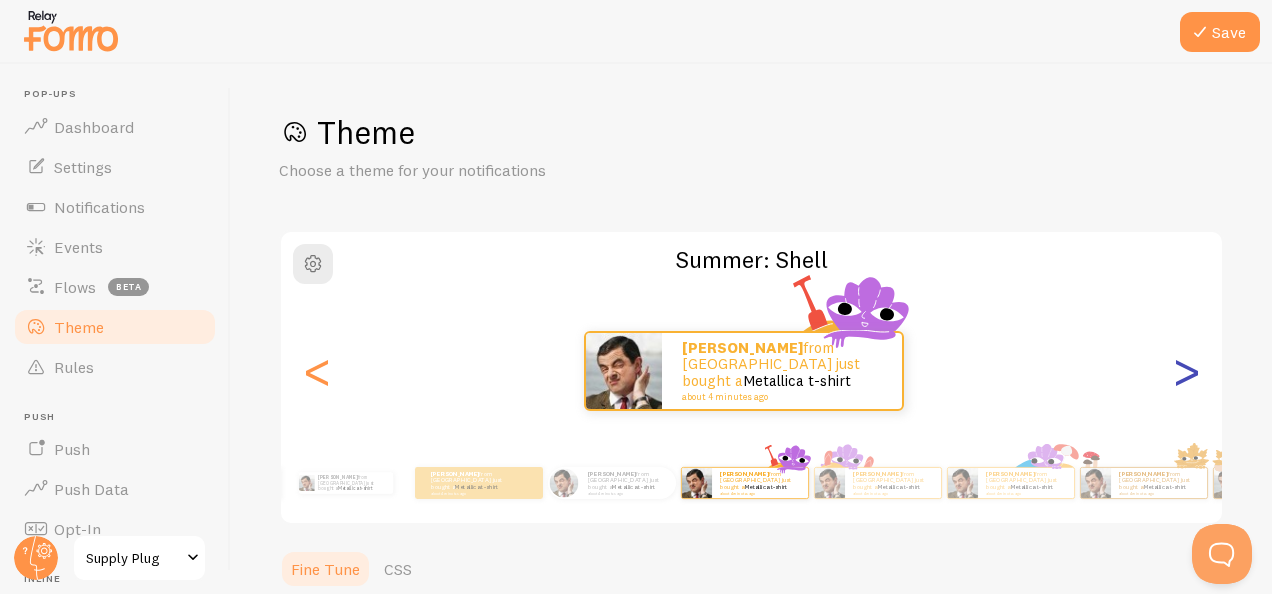 click on ">" at bounding box center (1186, 371) 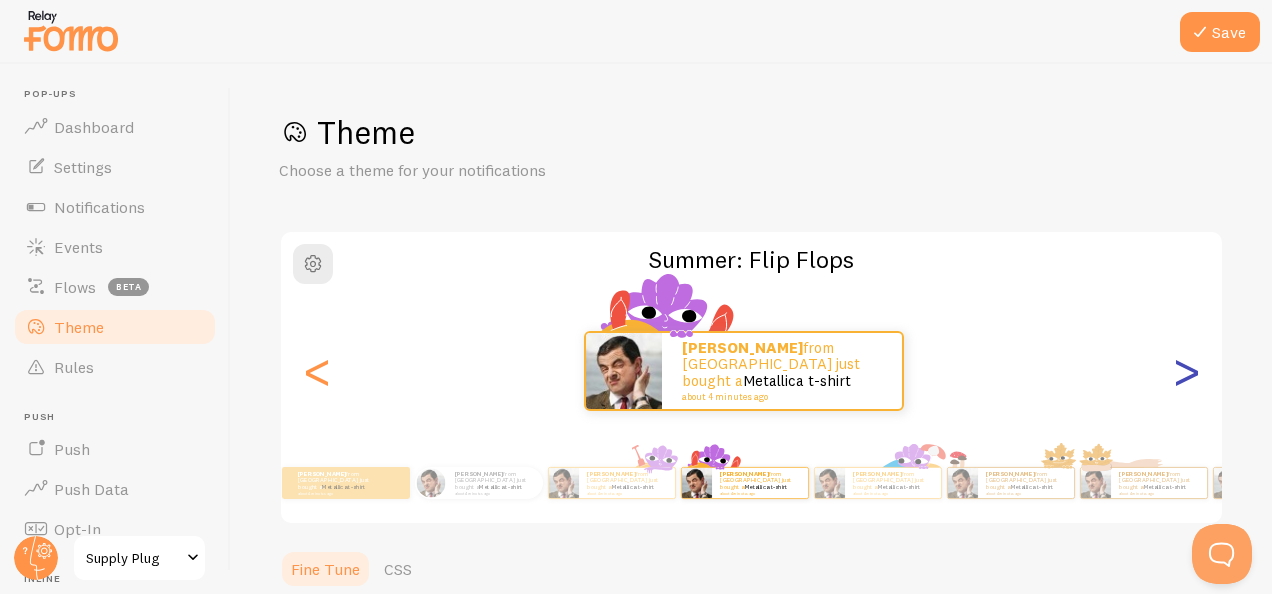 click on ">" at bounding box center [1186, 371] 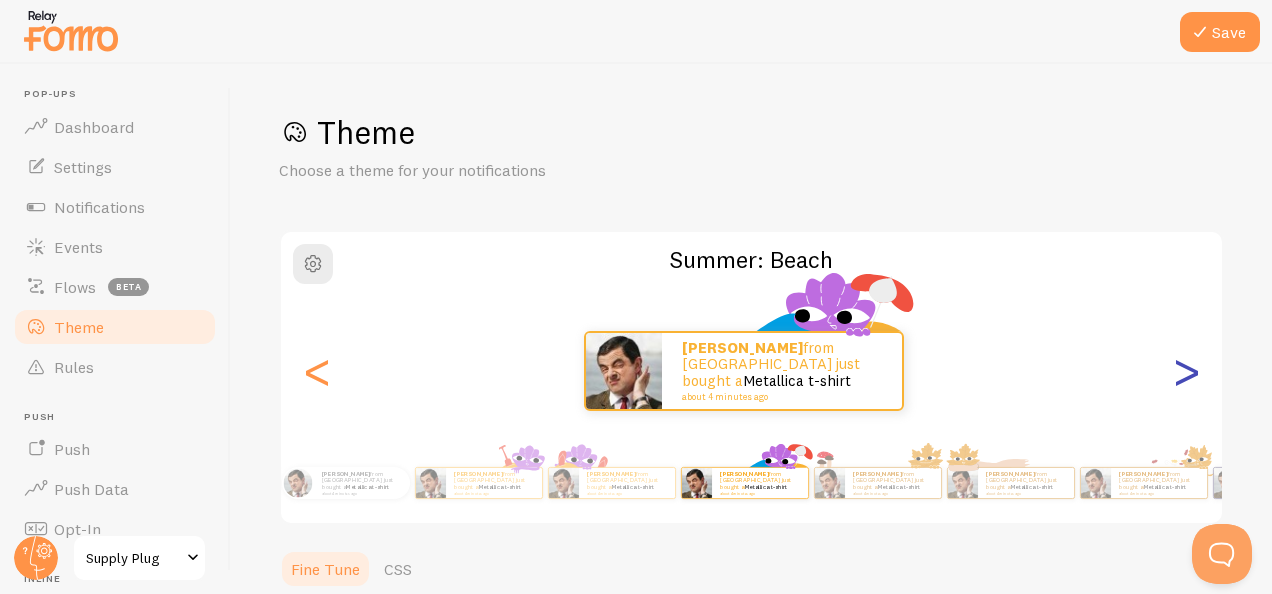 click on ">" at bounding box center [1186, 371] 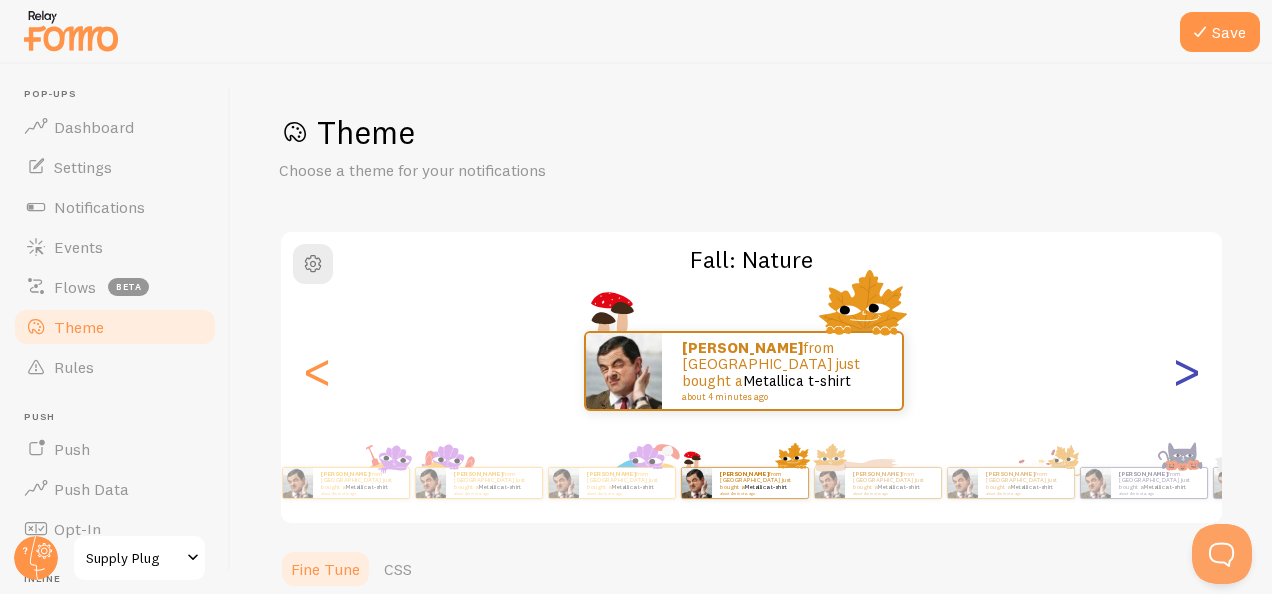 click on ">" at bounding box center (1186, 371) 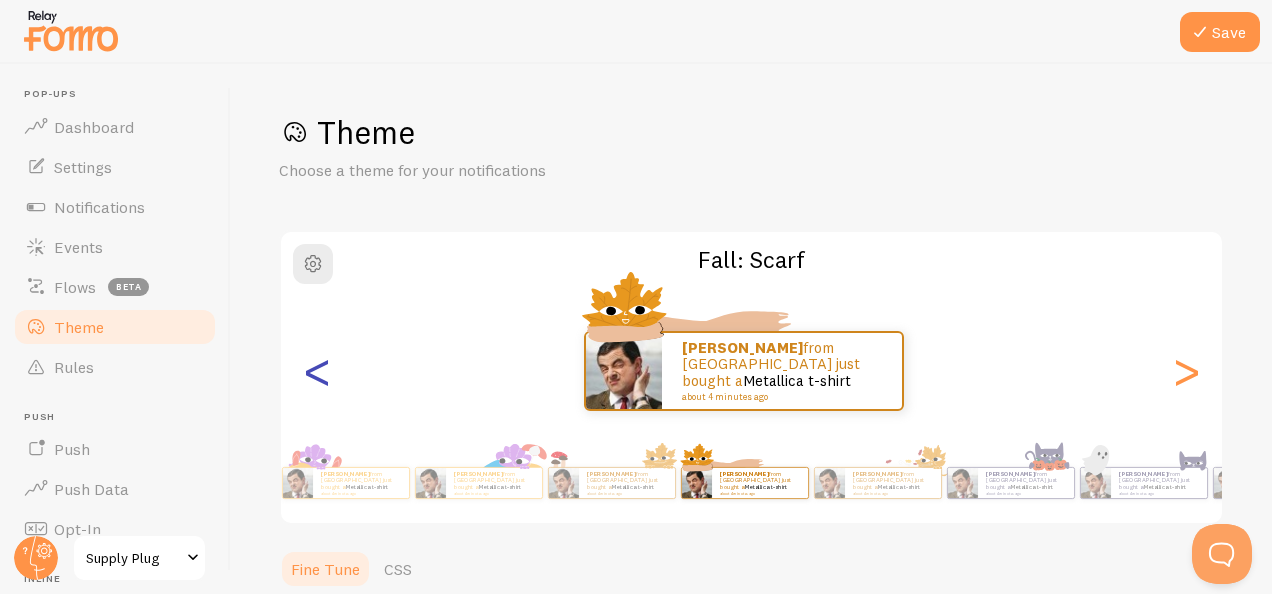 click on "<" at bounding box center [317, 371] 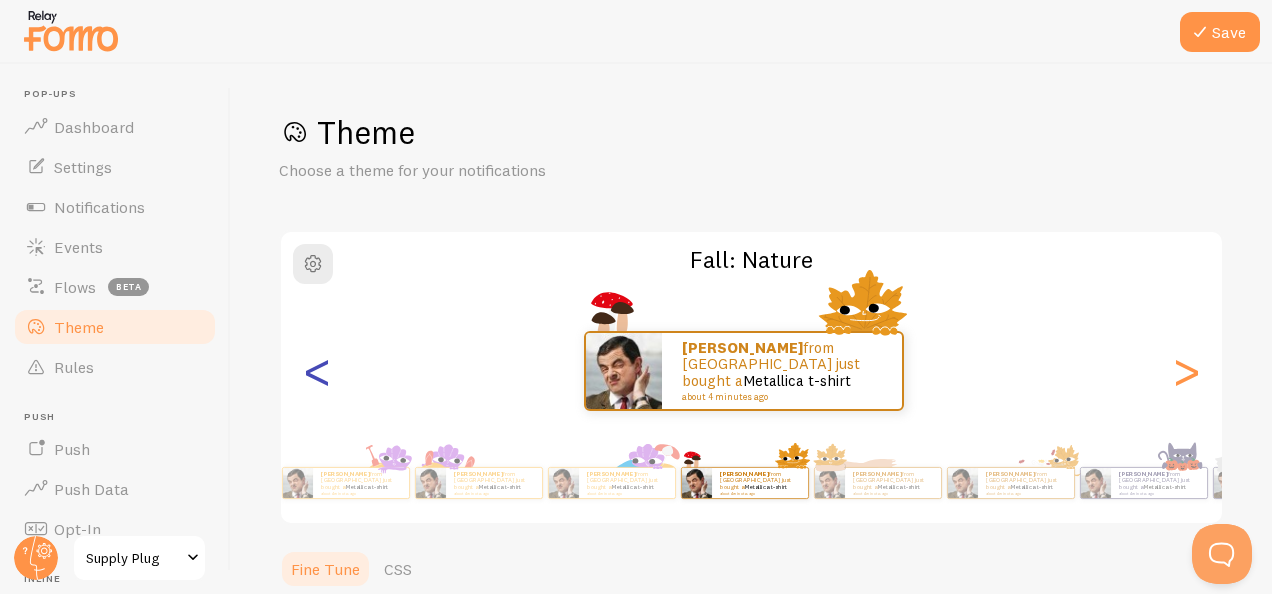 click on "<" at bounding box center [317, 371] 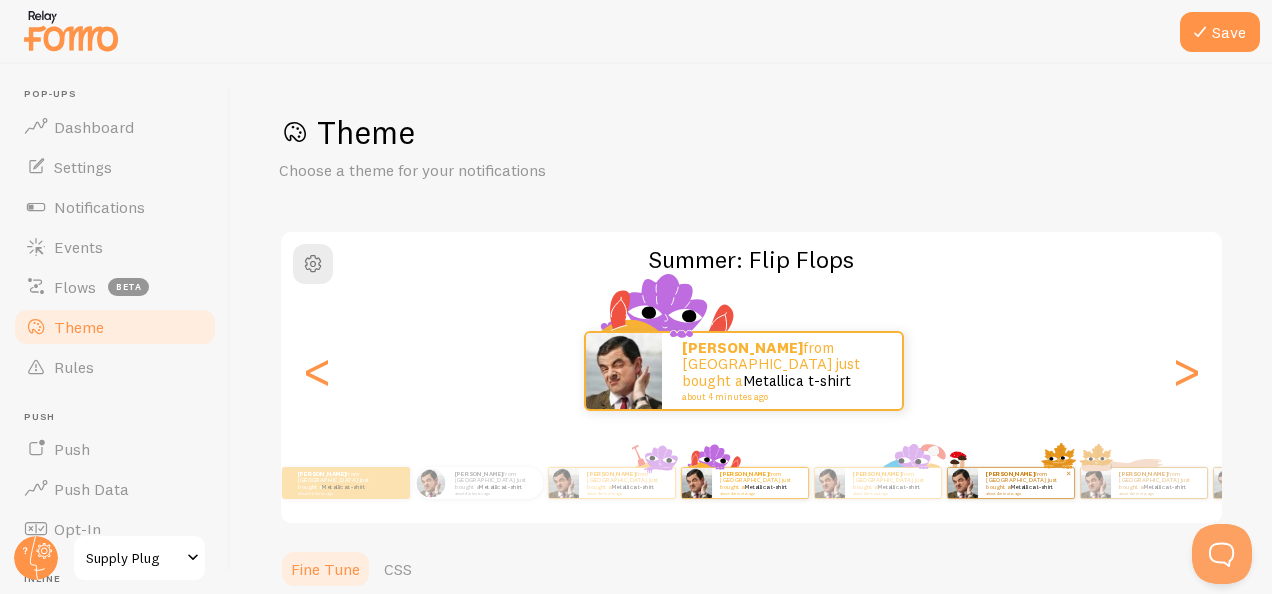 click on "Daniel  from Germany just bought a  Metallica t-shirt   about 4 minutes ago" at bounding box center (1026, 482) 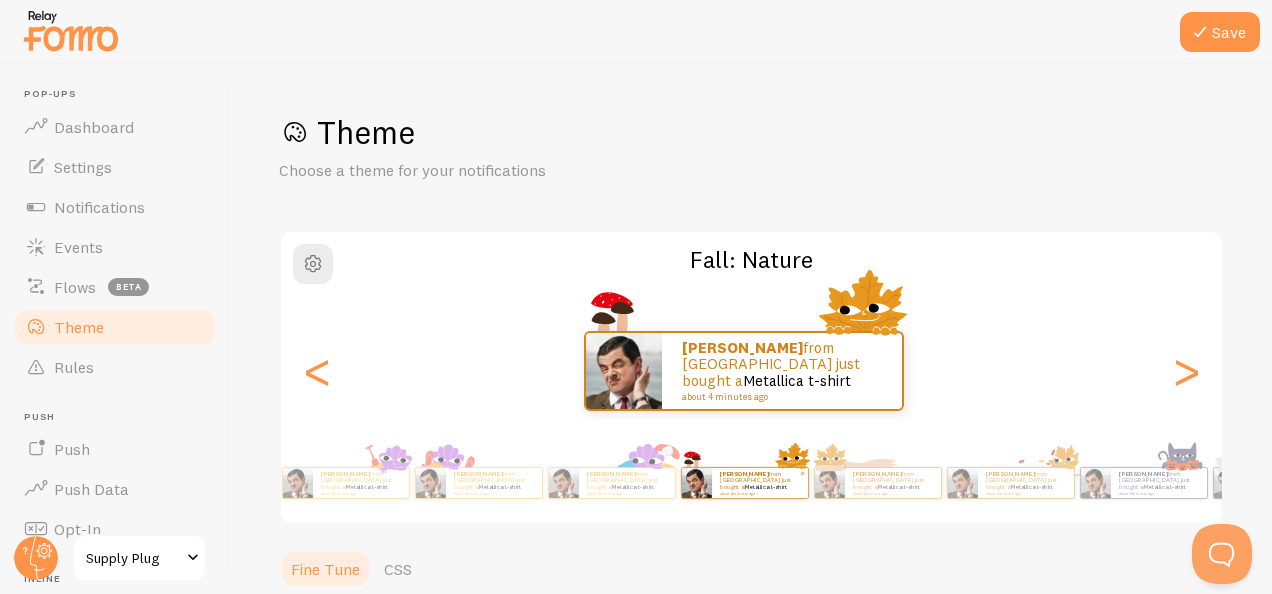 click on "Daniel  from Germany just bought a  Metallica t-shirt   about 4 minutes ago" at bounding box center (1026, 482) 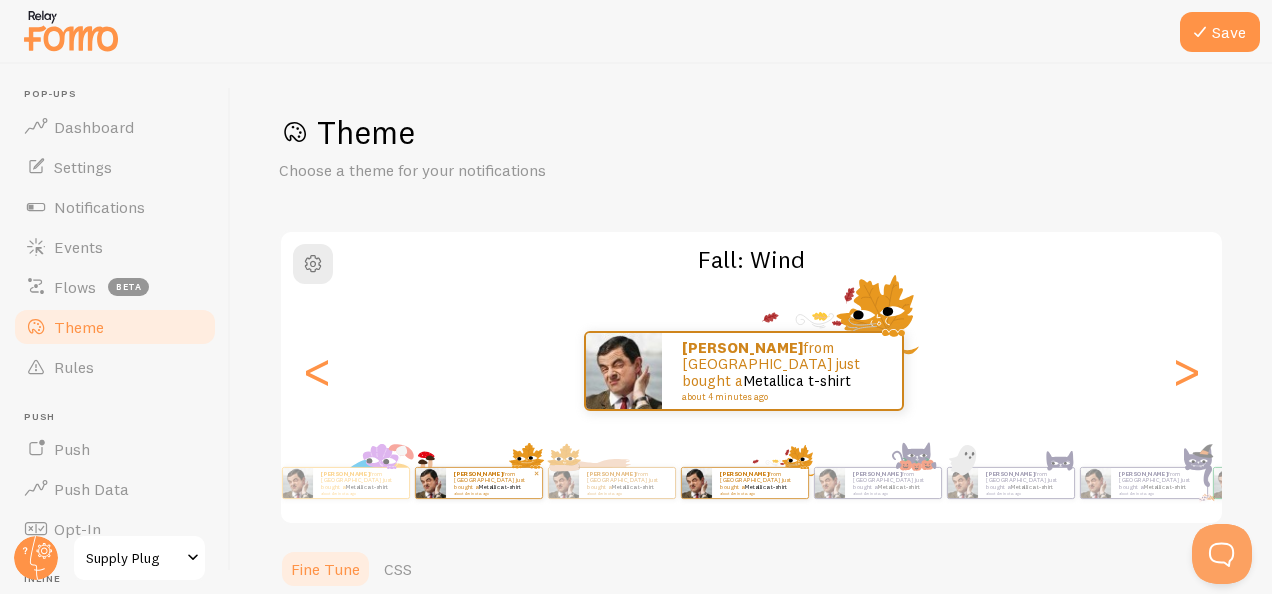 click on "Daniel  from Germany just bought a  Metallica t-shirt   about 4 minutes ago" at bounding box center (1026, 482) 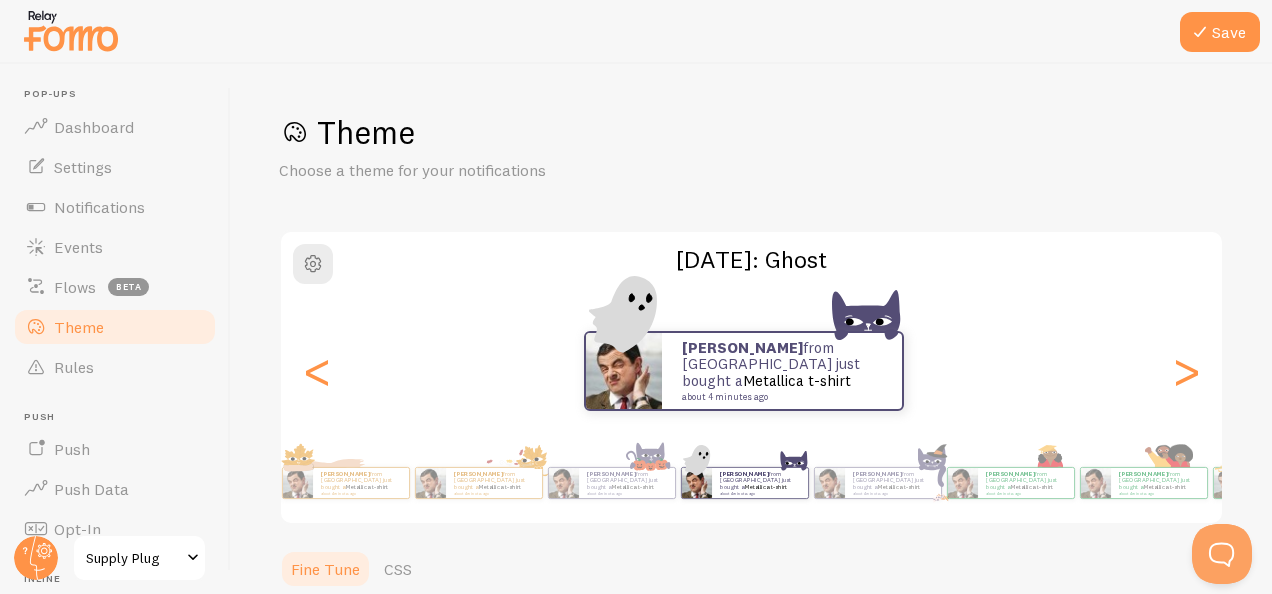 click on "Daniel  from Germany just bought a  Metallica t-shirt   about 4 minutes ago" at bounding box center (1026, 482) 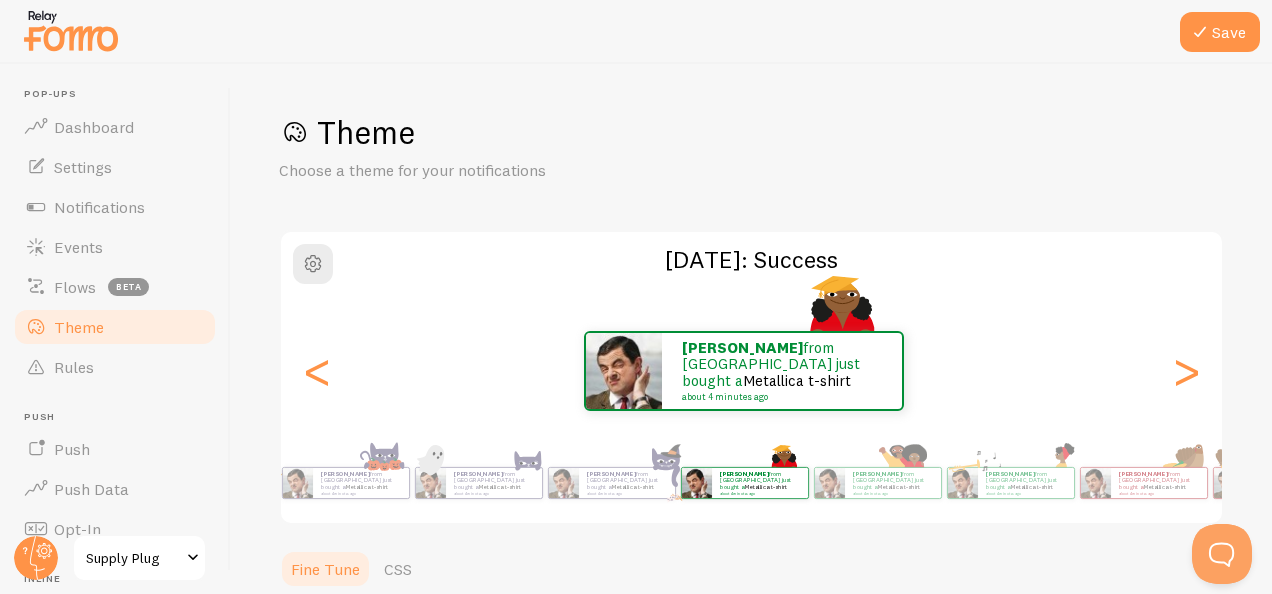 click on "Daniel  from Germany just bought a  Metallica t-shirt   about 4 minutes ago" at bounding box center [1026, 482] 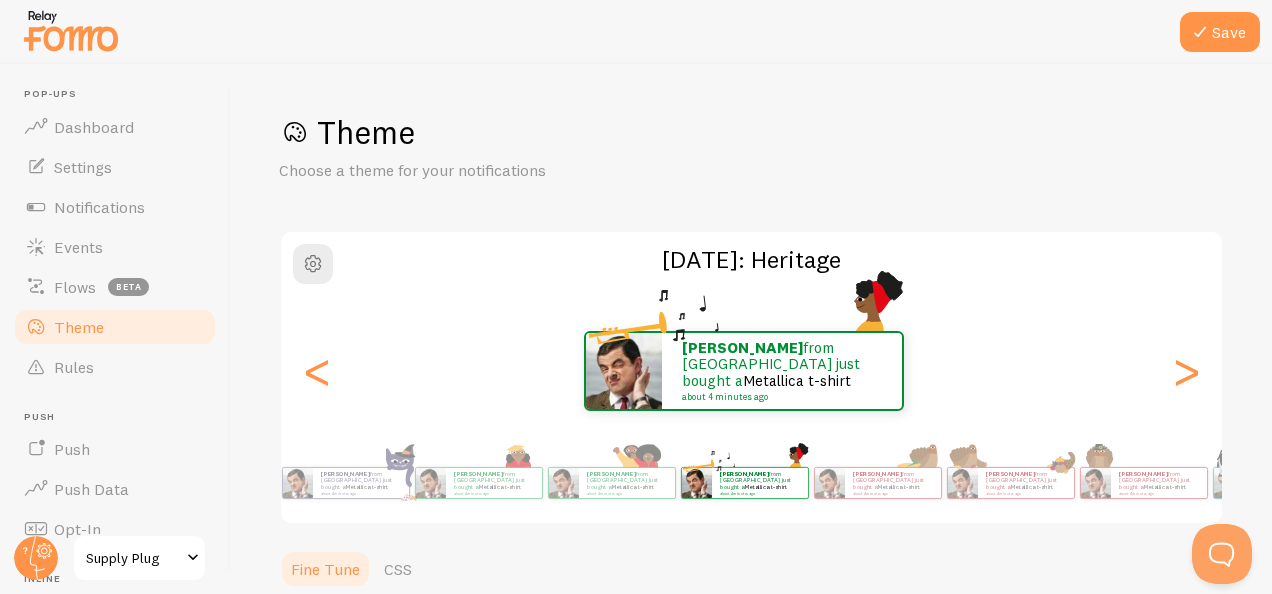 click on "Daniel  from Germany just bought a  Metallica t-shirt   about 4 minutes ago" at bounding box center [1026, 482] 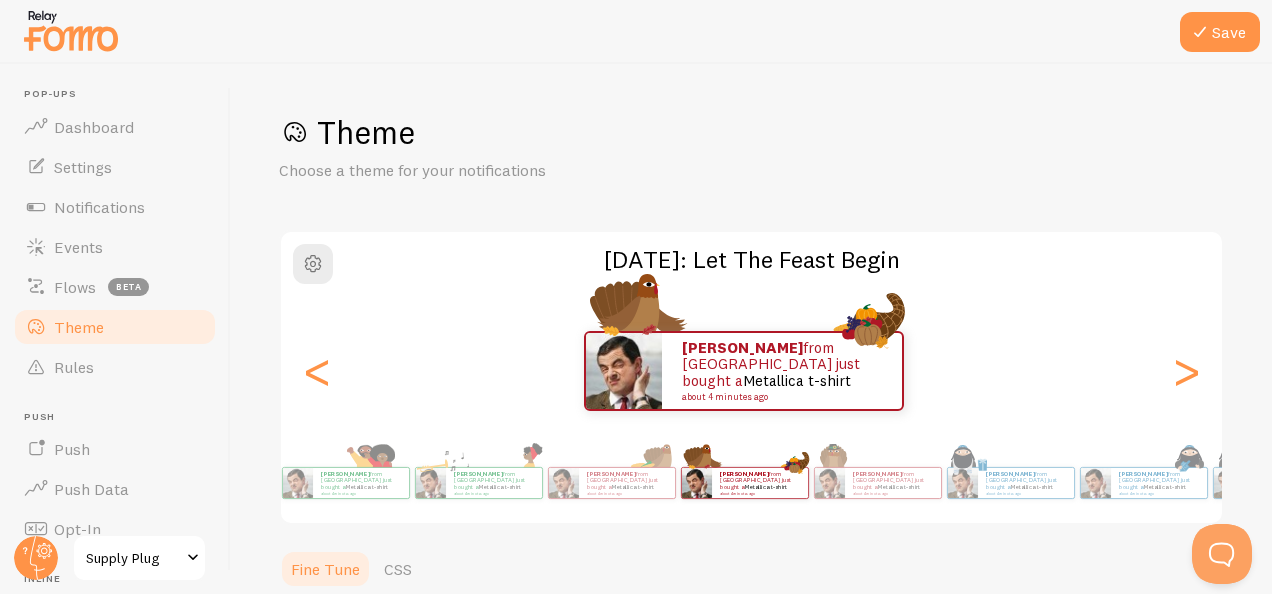 click on "Daniel  from Germany just bought a  Metallica t-shirt   about 4 minutes ago" at bounding box center (1026, 482) 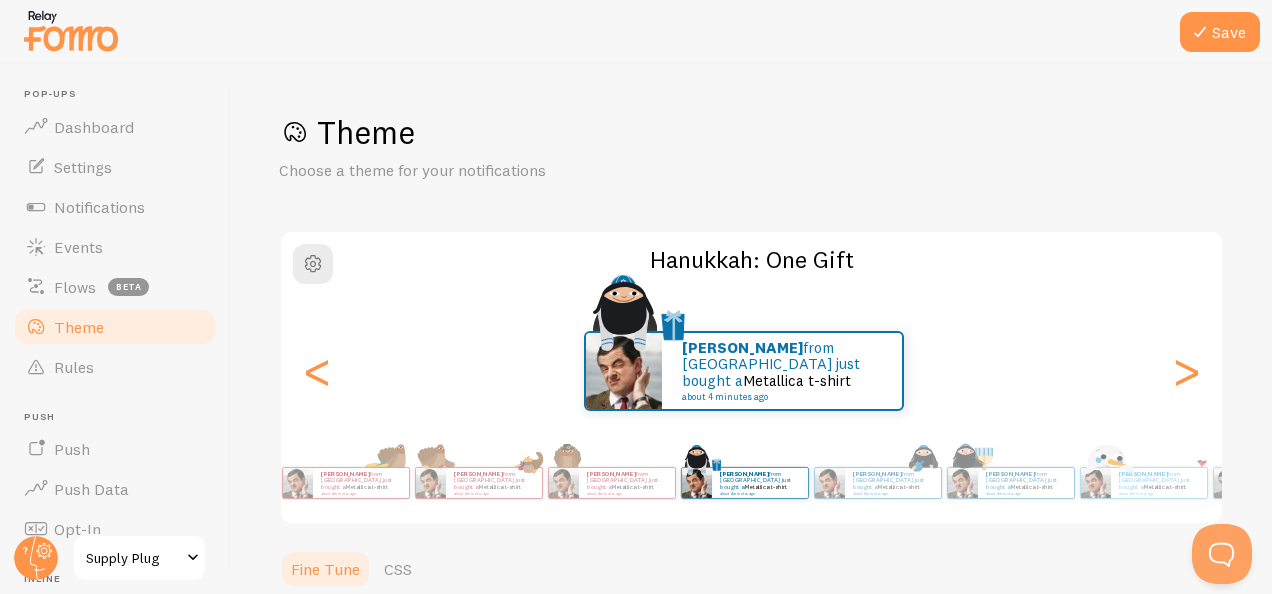 click on "Hanukkah: One Gift" at bounding box center (751, 259) 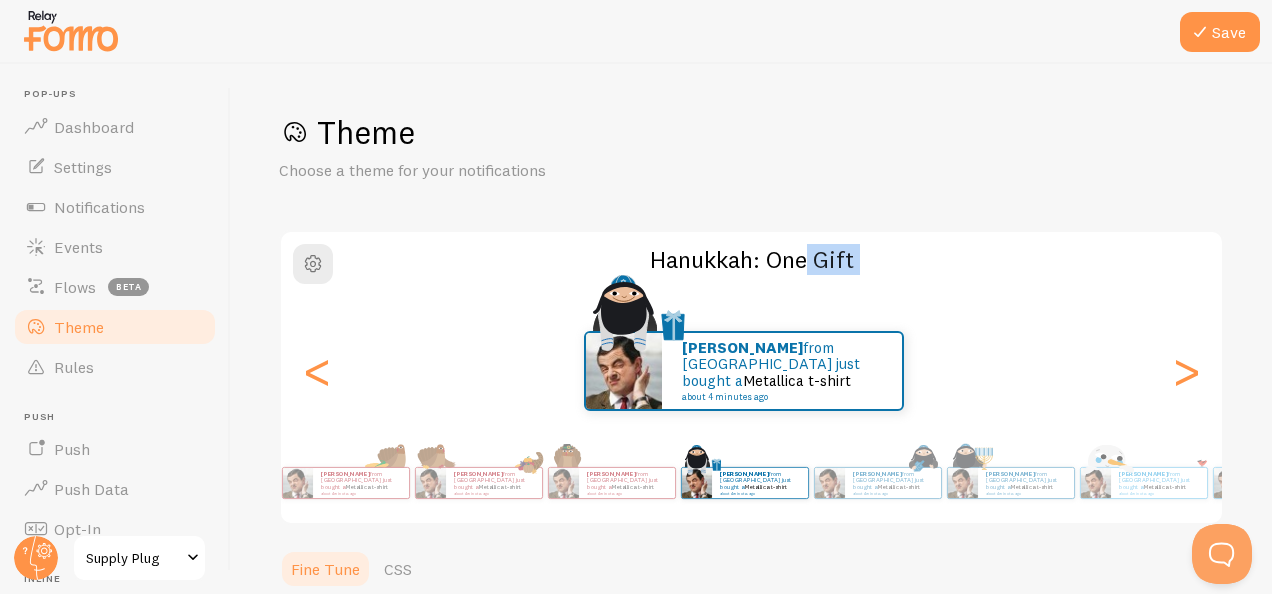 click on "Hanukkah: One Gift" at bounding box center [751, 259] 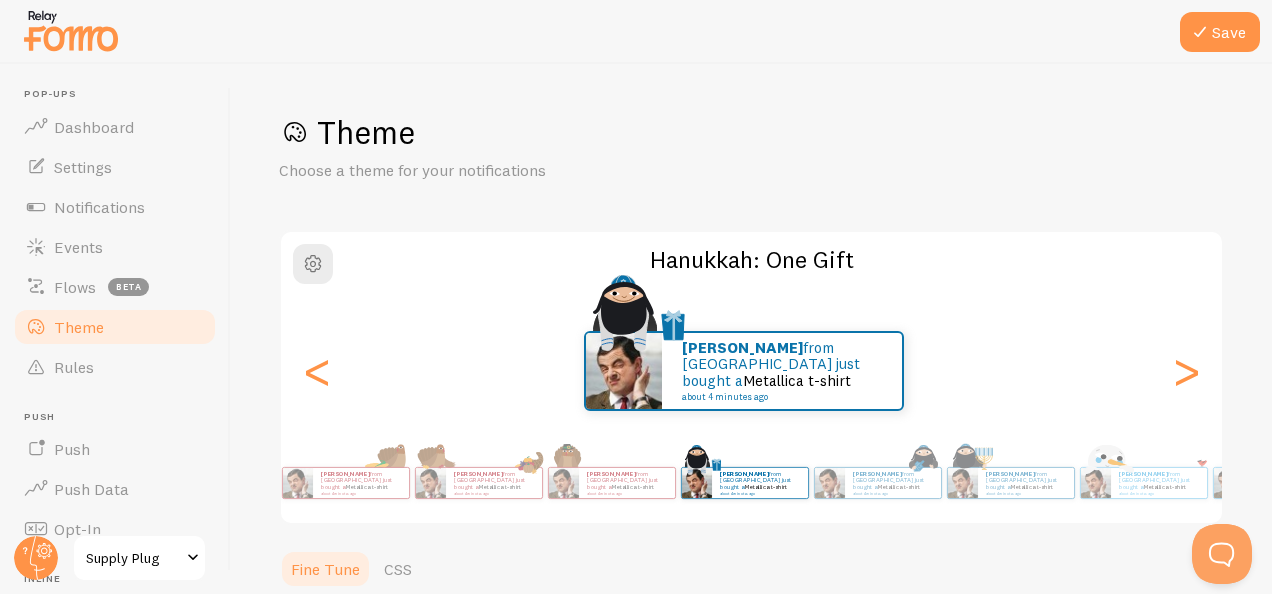 click at bounding box center [636, 32] 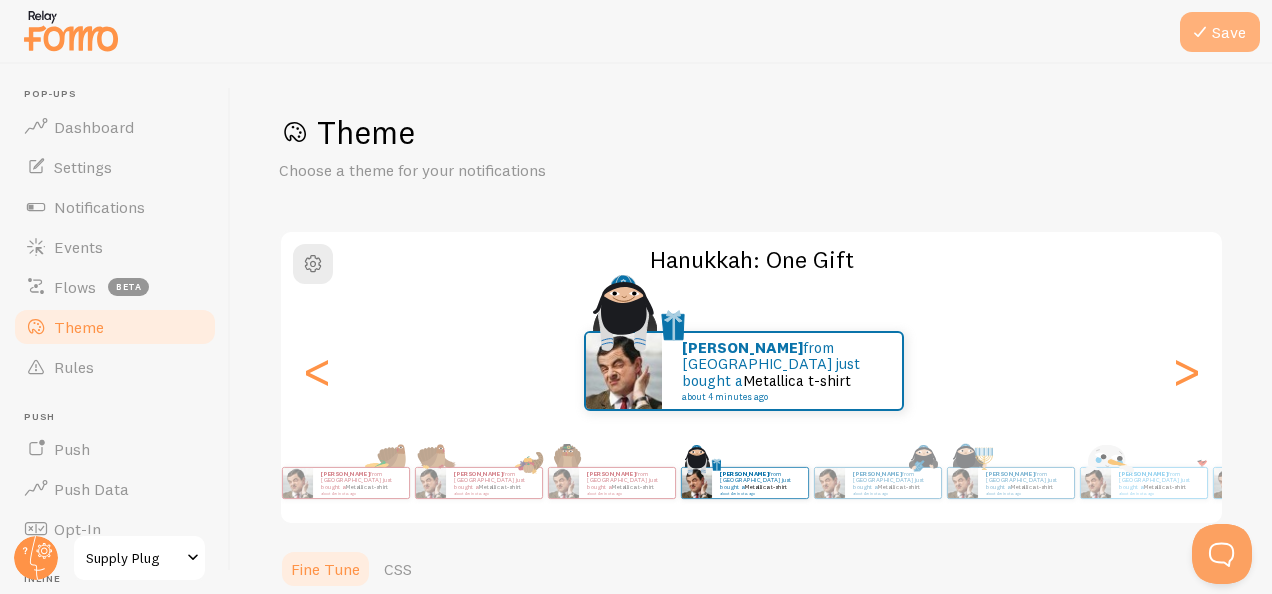 click on "Save" at bounding box center [1220, 32] 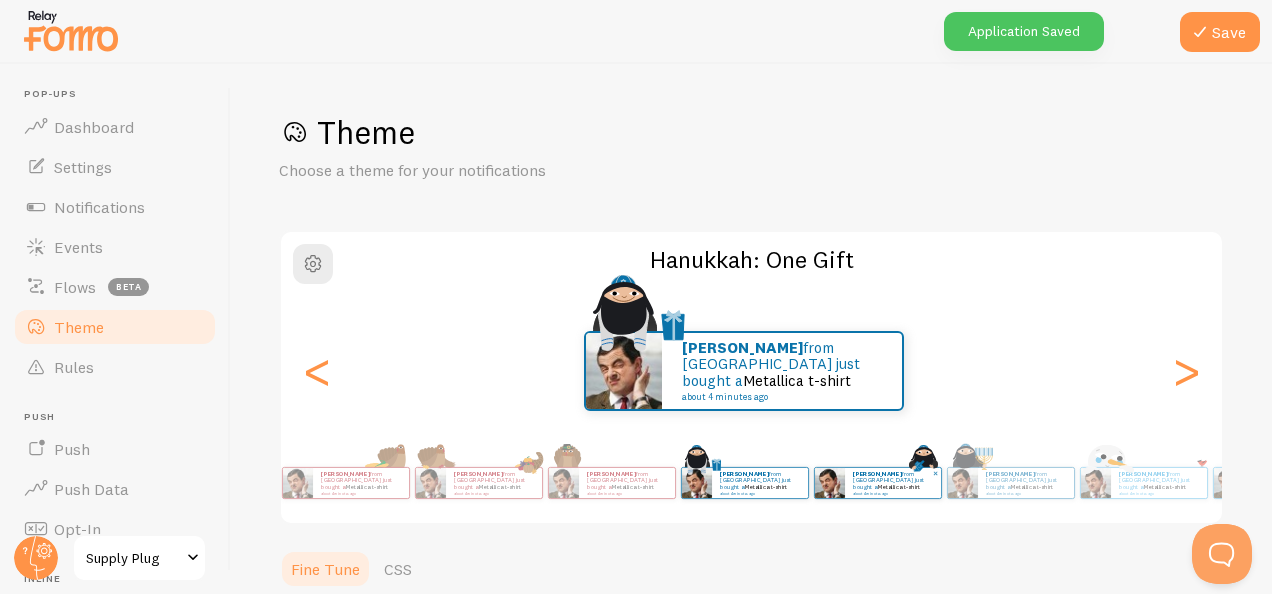 click on "Daniel  from Germany just bought a  Metallica t-shirt   about 4 minutes ago" at bounding box center (893, 483) 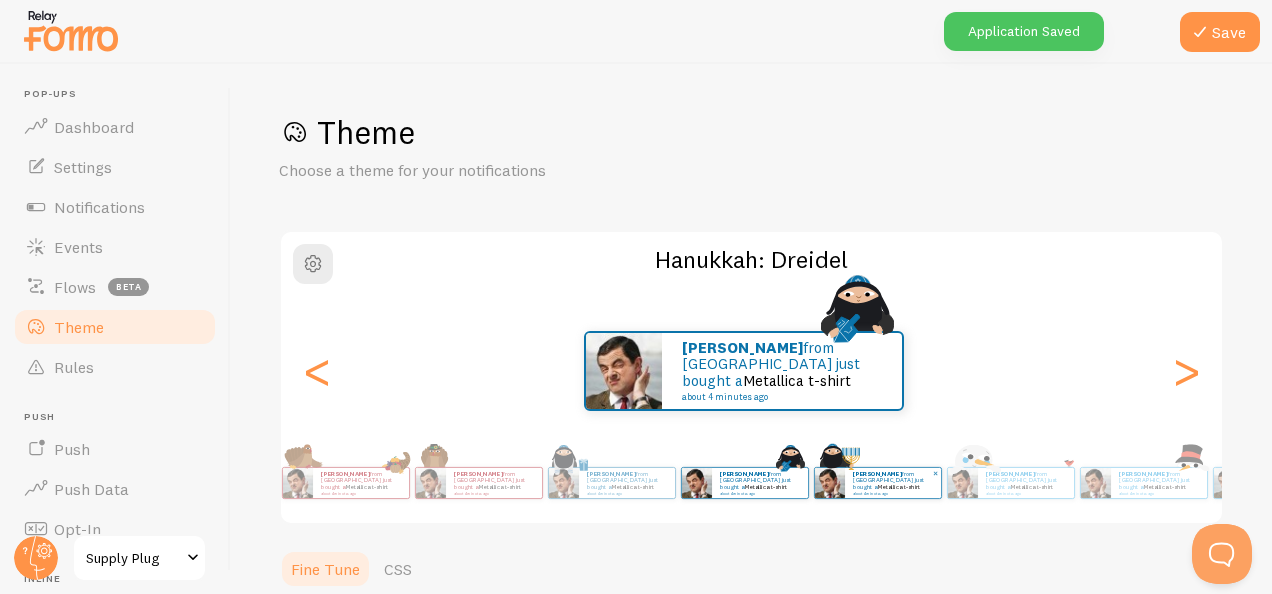 click on "Daniel  from Germany just bought a  Metallica t-shirt   about 4 minutes ago" at bounding box center [878, 483] 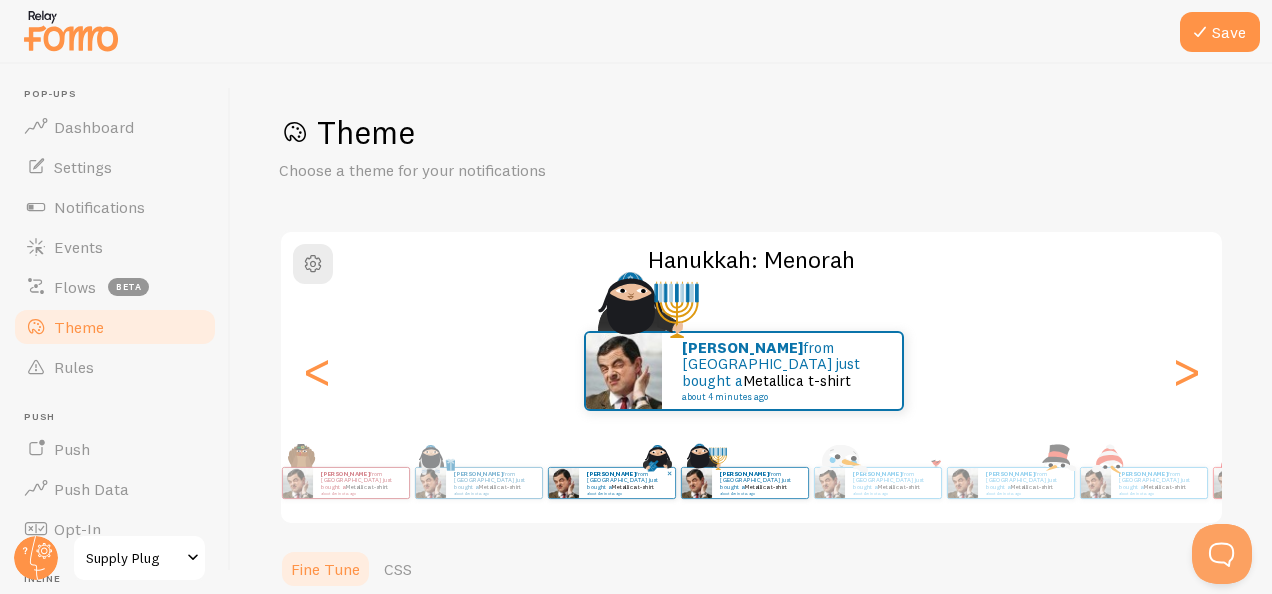click on "Daniel  from Germany just bought a  Metallica t-shirt   about 4 minutes ago" at bounding box center [627, 483] 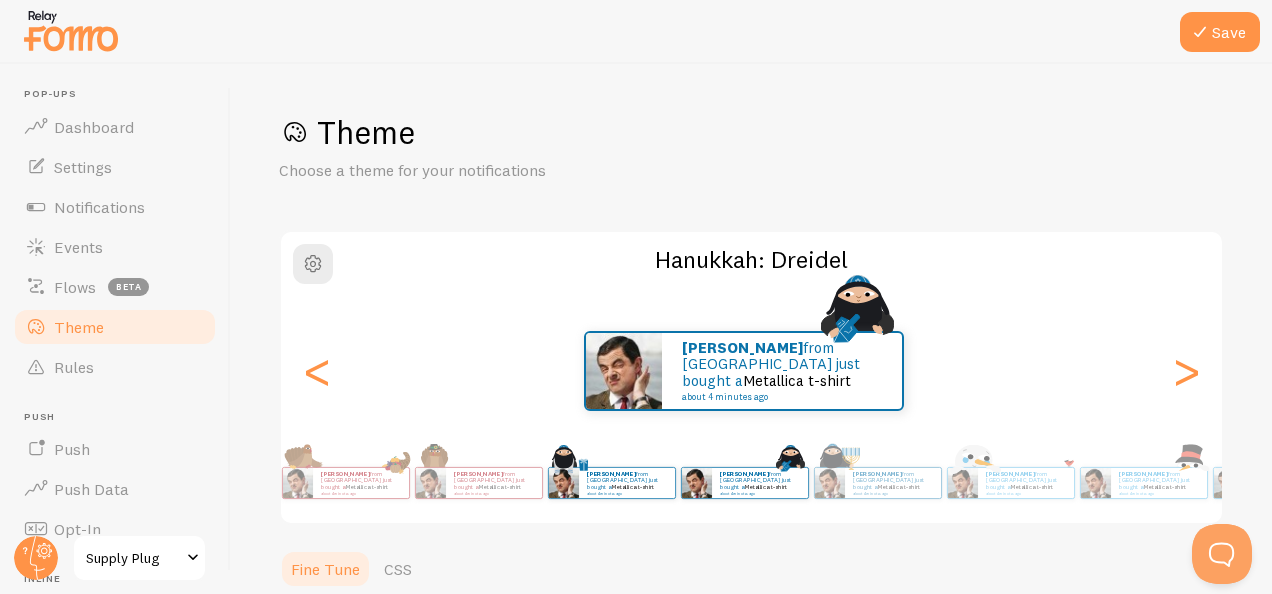 click on "Daniel  from Germany just bought a  Metallica t-shirt   about 4 minutes ago" at bounding box center [611, 483] 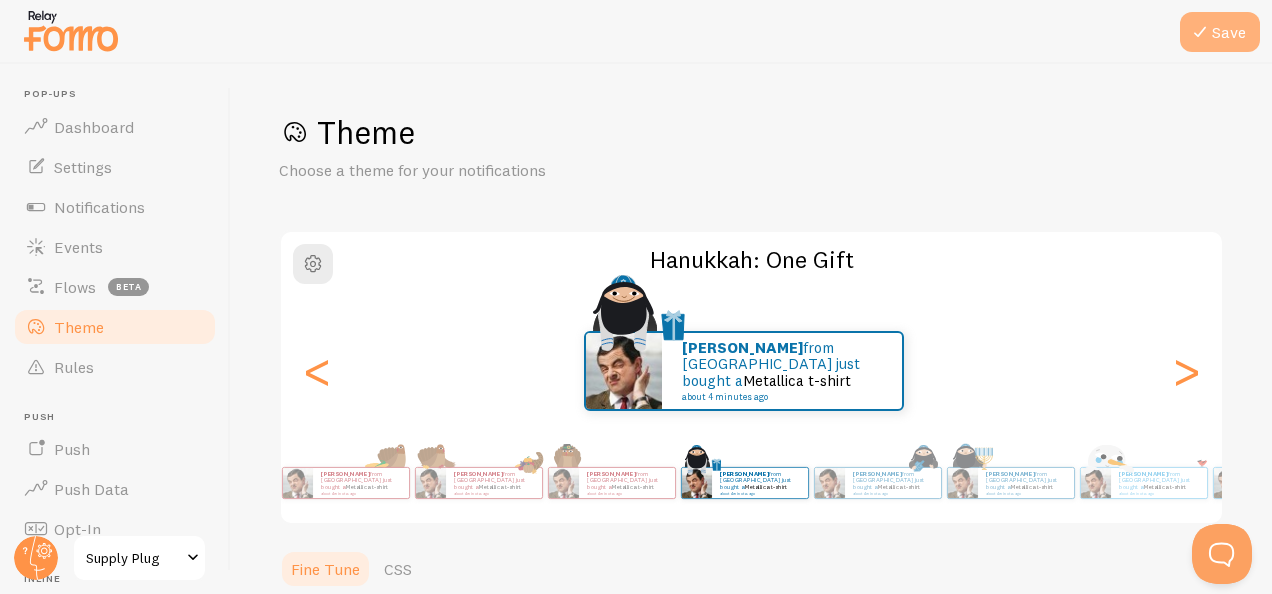 click on "Save" at bounding box center (1220, 32) 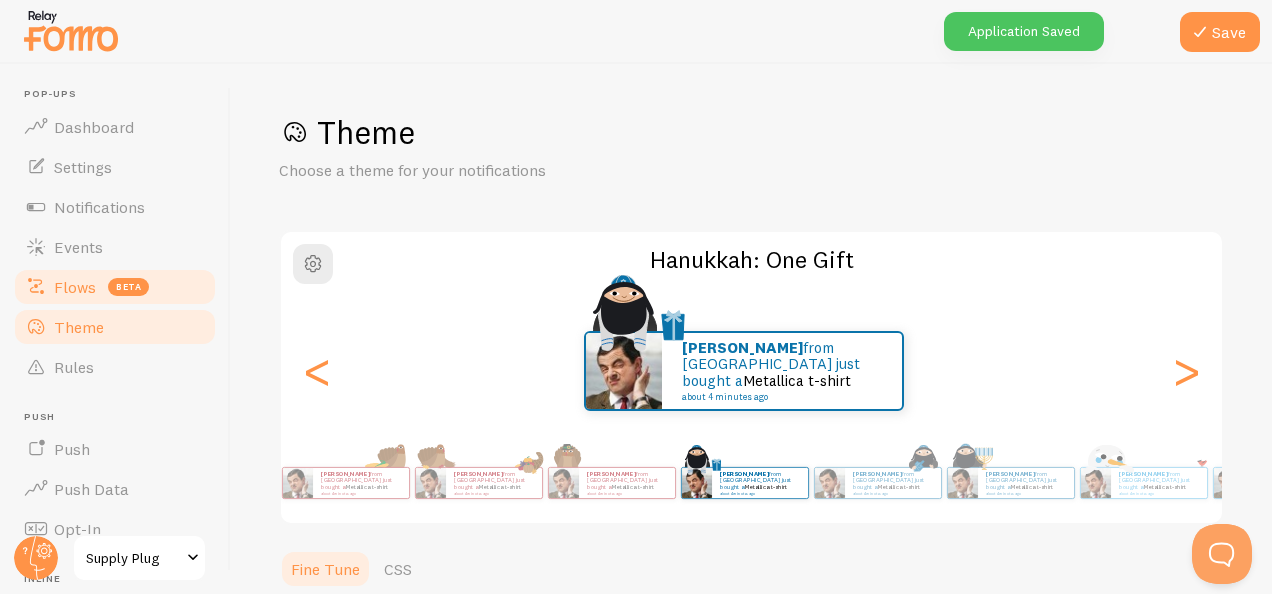 click on "Flows" at bounding box center [75, 287] 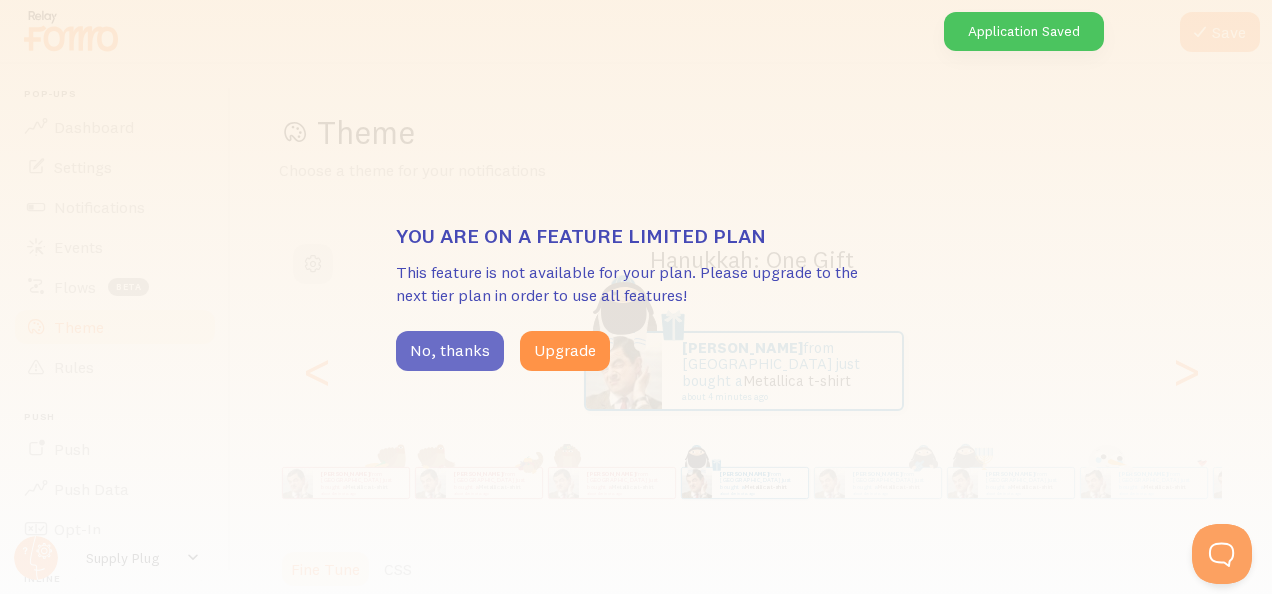 click on "No, thanks" at bounding box center [450, 351] 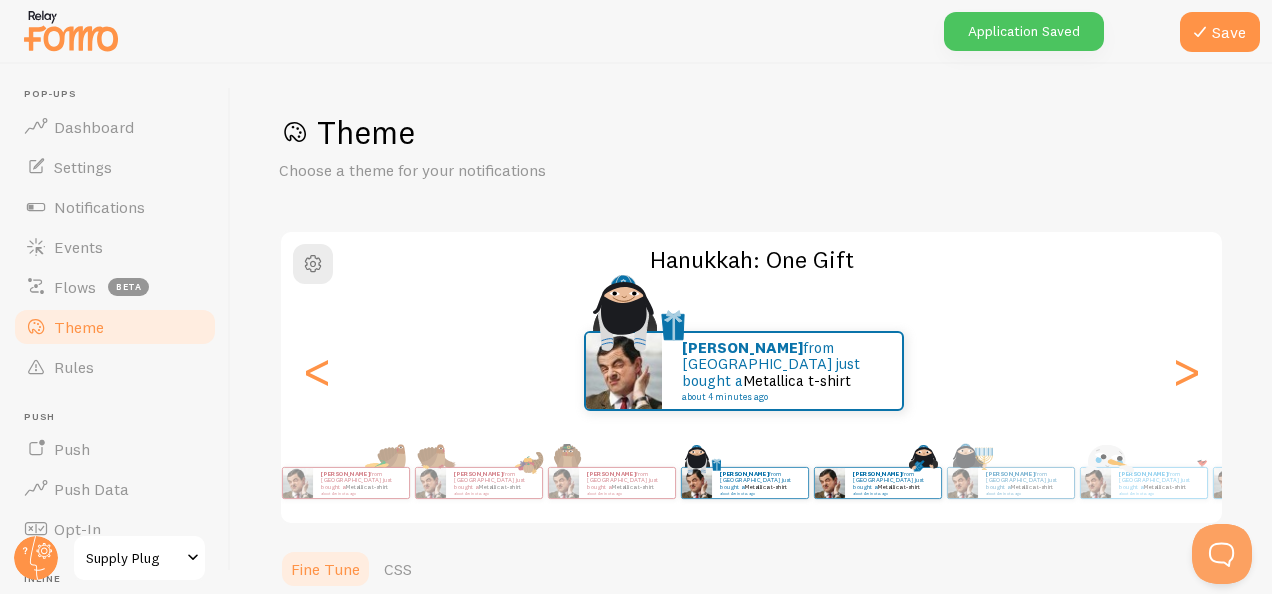 click on "Daniel  from Germany just bought a  Metallica t-shirt   about 4 minutes ago" at bounding box center [877, 483] 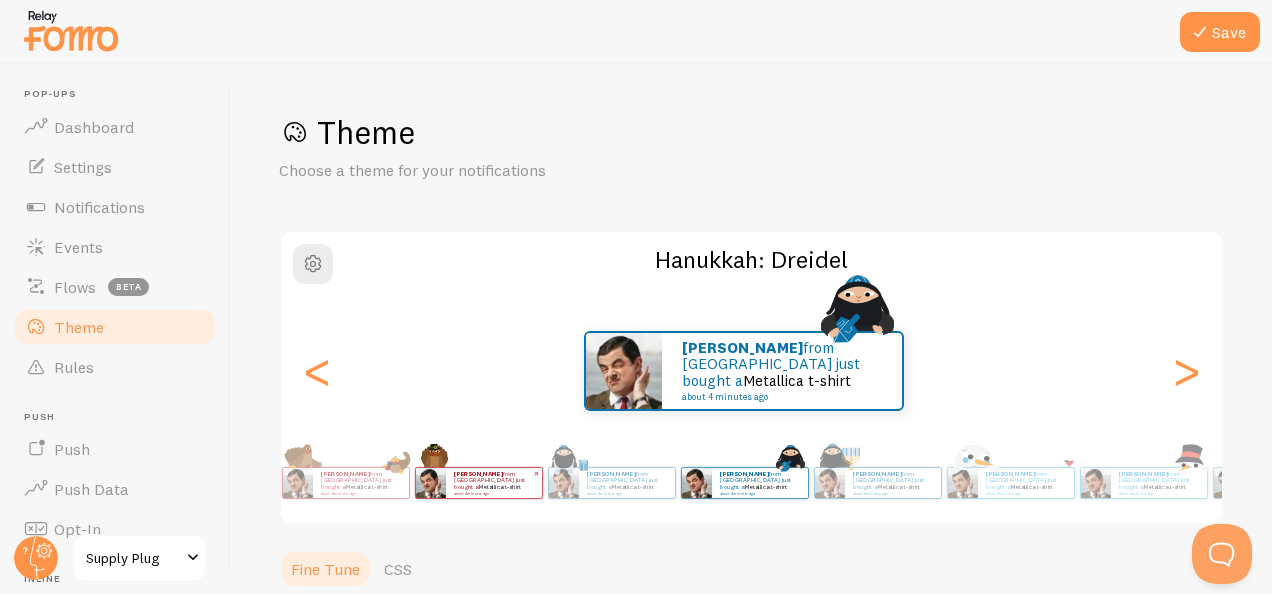 click on "Metallica t-shirt" at bounding box center (499, 487) 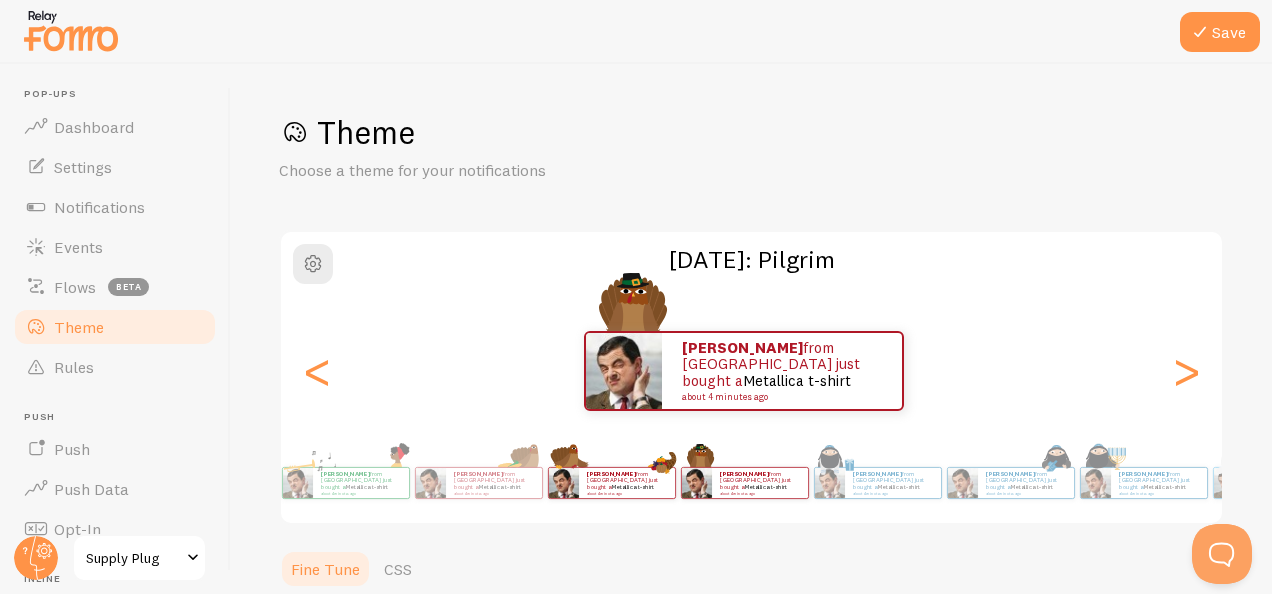 click on "Daniel  from Germany just bought a  Metallica t-shirt   about 4 minutes ago" at bounding box center [611, 483] 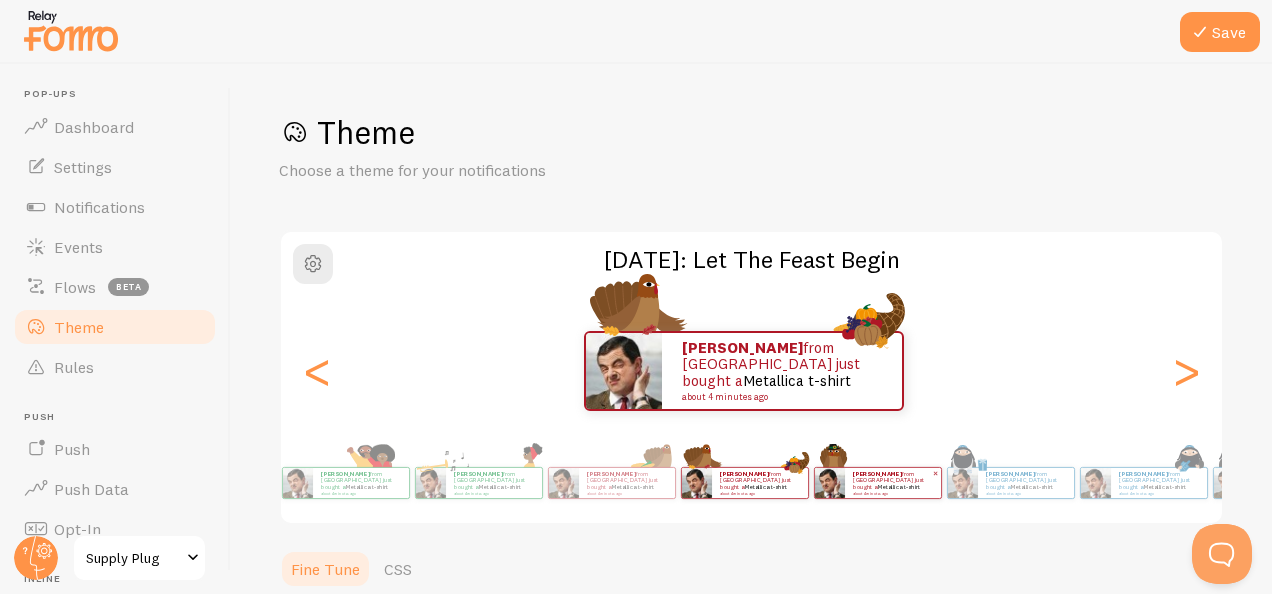click on "Daniel  from Germany just bought a  Metallica t-shirt   about 4 minutes ago" at bounding box center [893, 483] 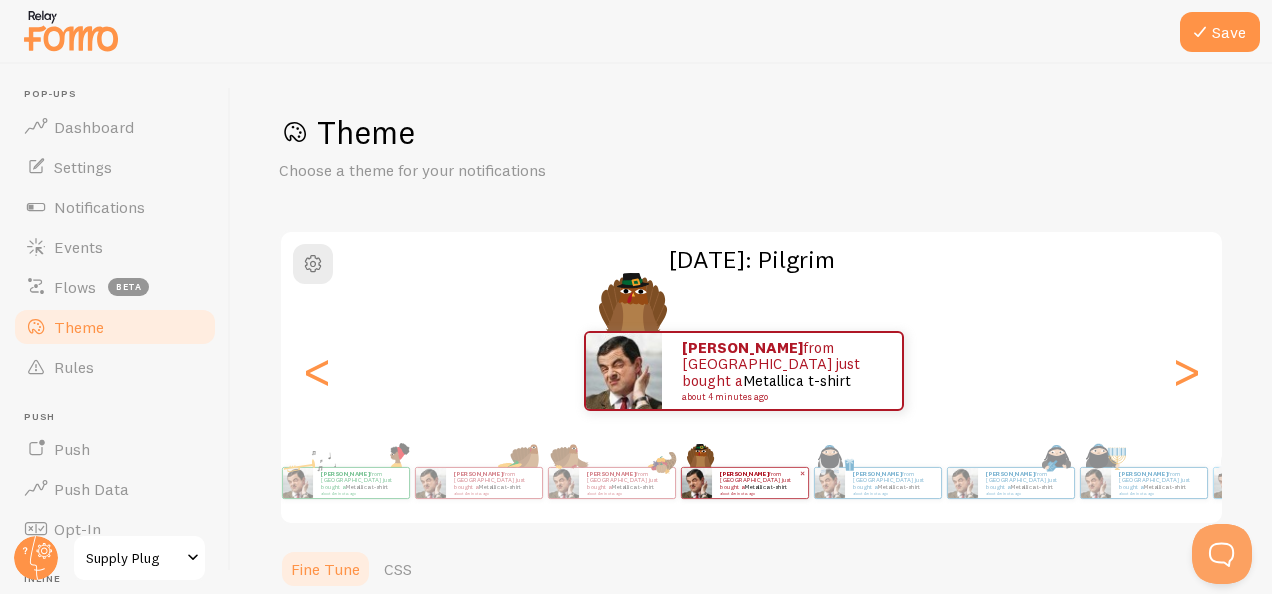click on "Daniel  from Germany just bought a  Metallica t-shirt   about 4 minutes ago" at bounding box center [893, 483] 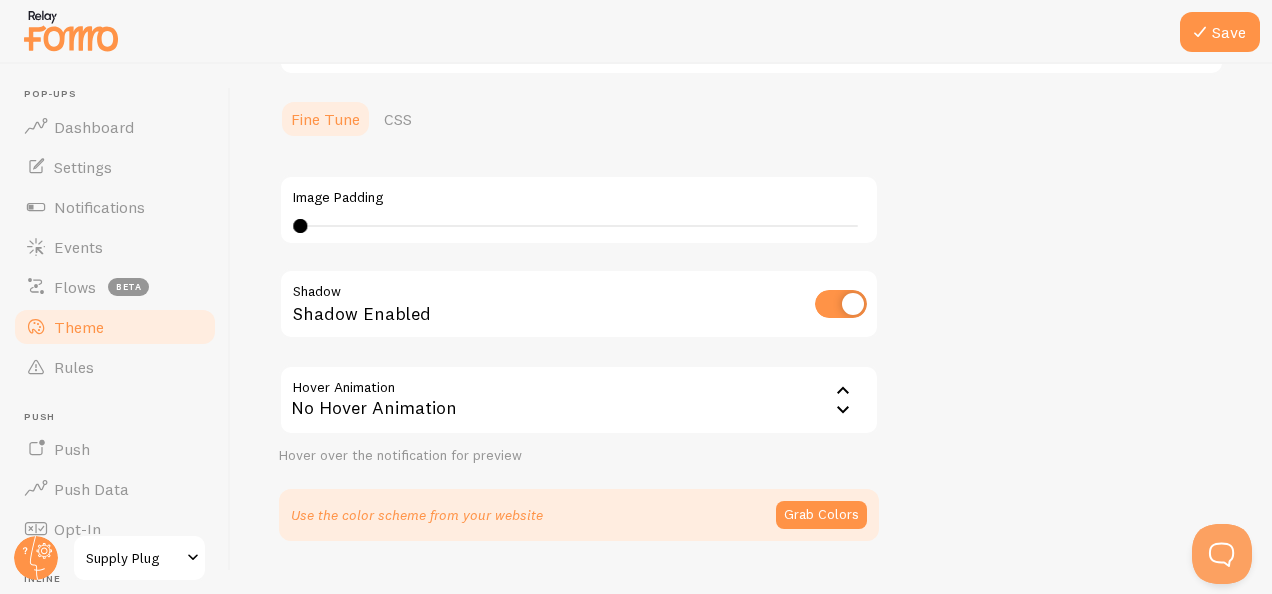 scroll, scrollTop: 452, scrollLeft: 0, axis: vertical 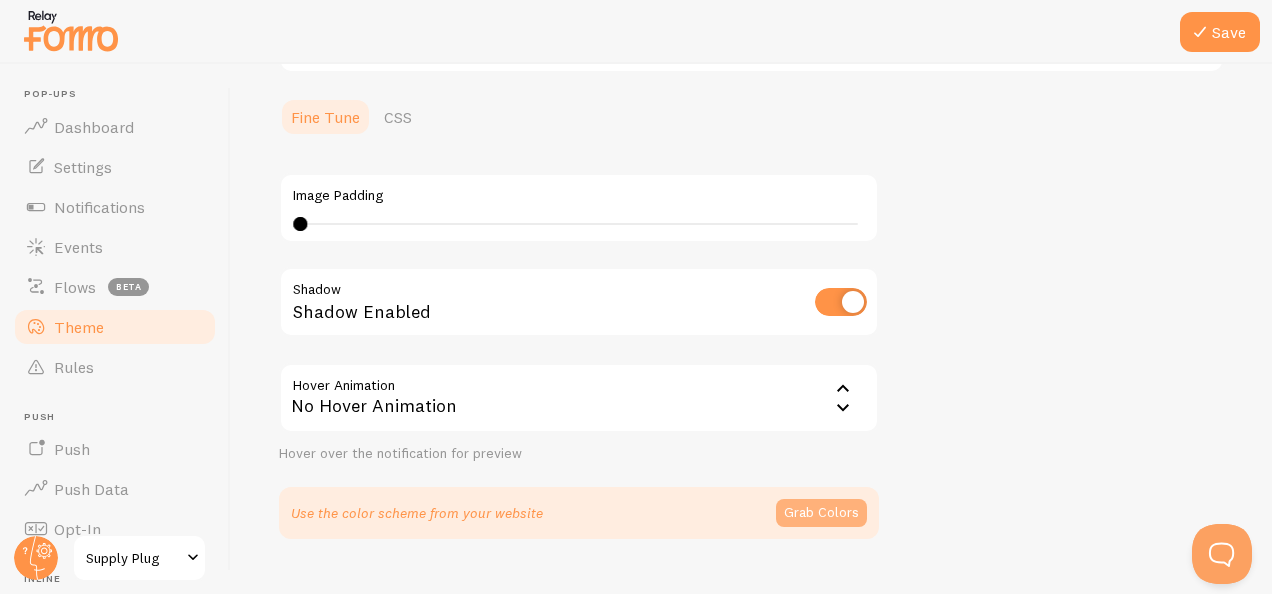 click on "Grab Colors" at bounding box center [821, 513] 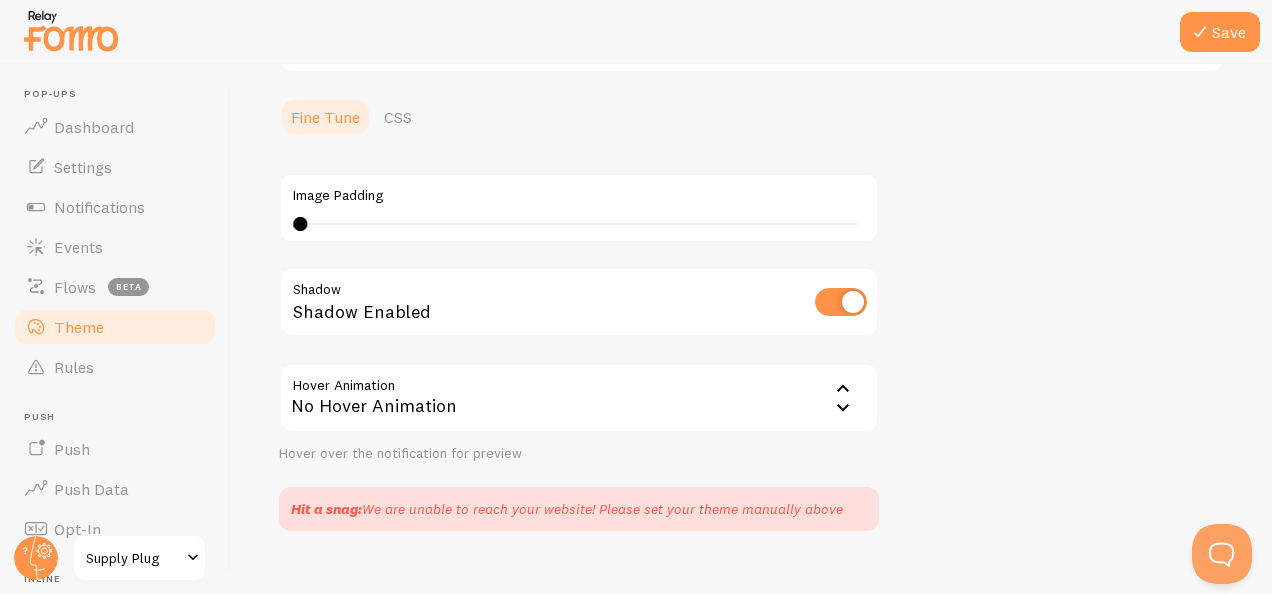 click on "No Hover Animation" at bounding box center (579, 398) 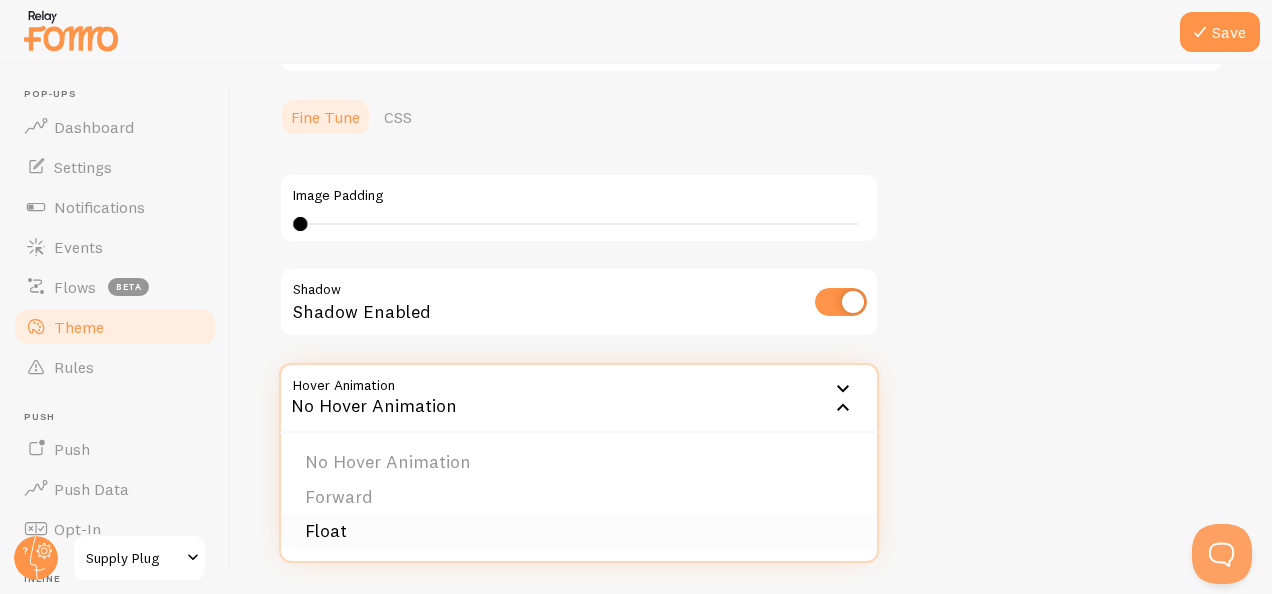 click on "Float" at bounding box center [579, 531] 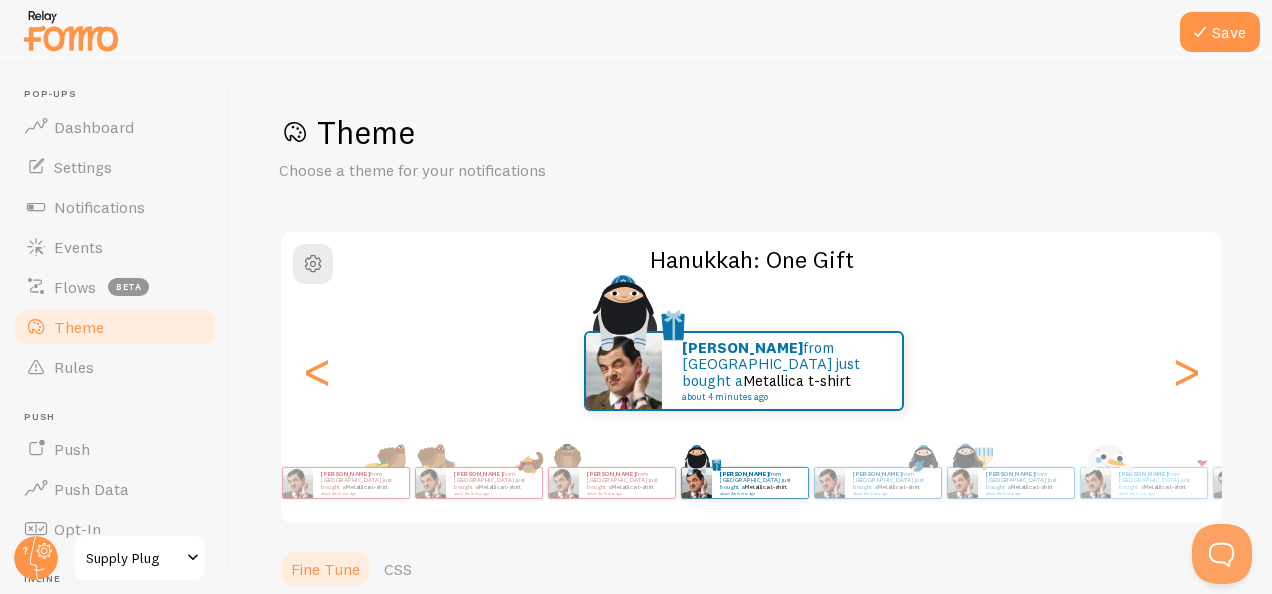 scroll, scrollTop: 9, scrollLeft: 0, axis: vertical 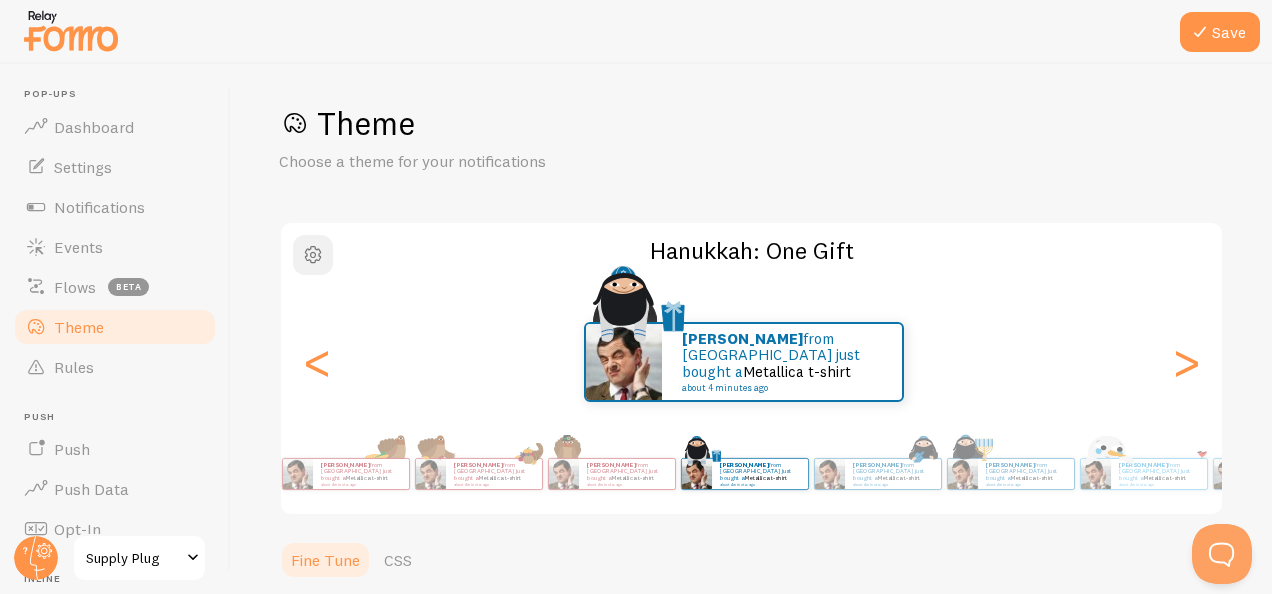 click at bounding box center [313, 255] 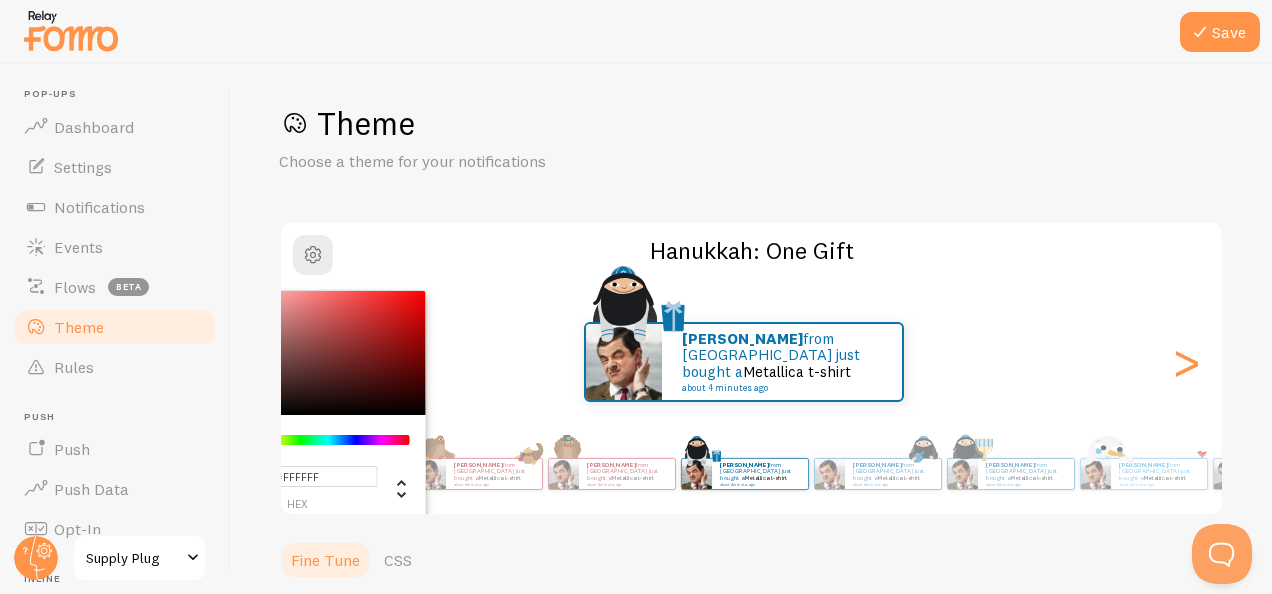 drag, startPoint x: 346, startPoint y: 479, endPoint x: 230, endPoint y: 488, distance: 116.34862 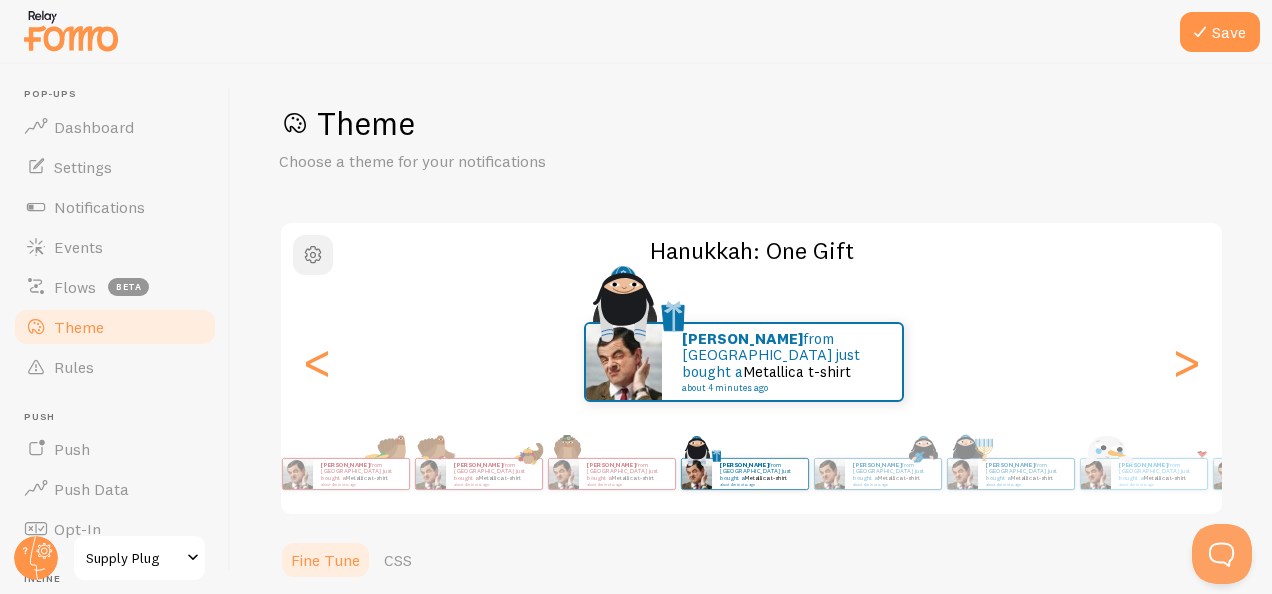 click at bounding box center (313, 255) 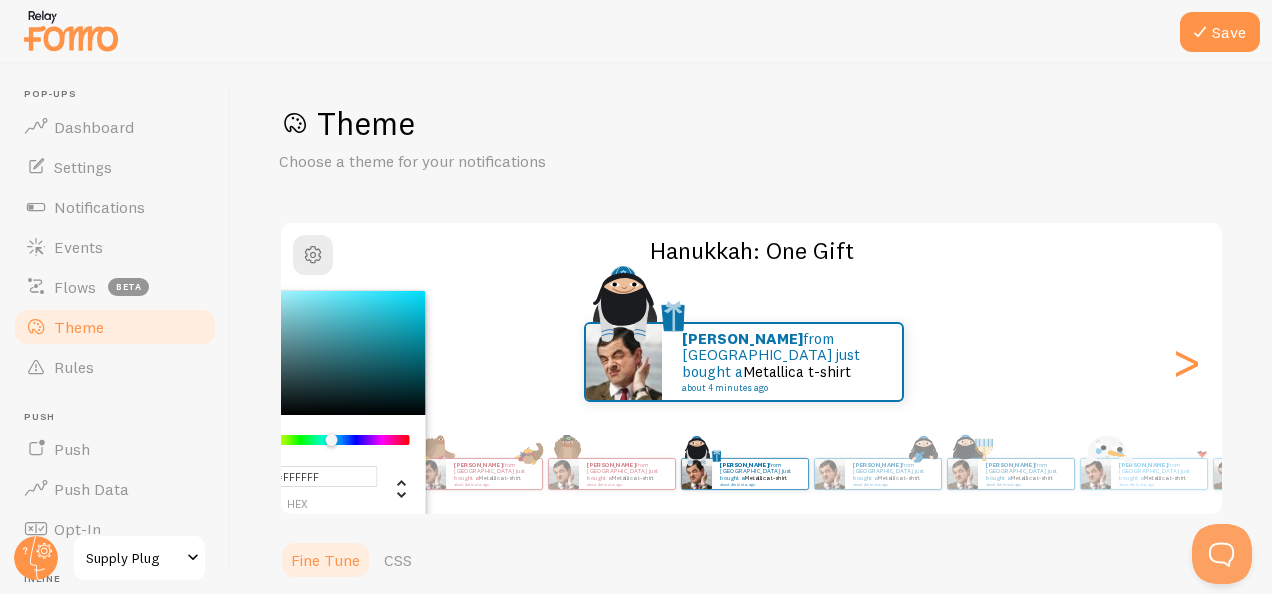 click at bounding box center [328, 440] 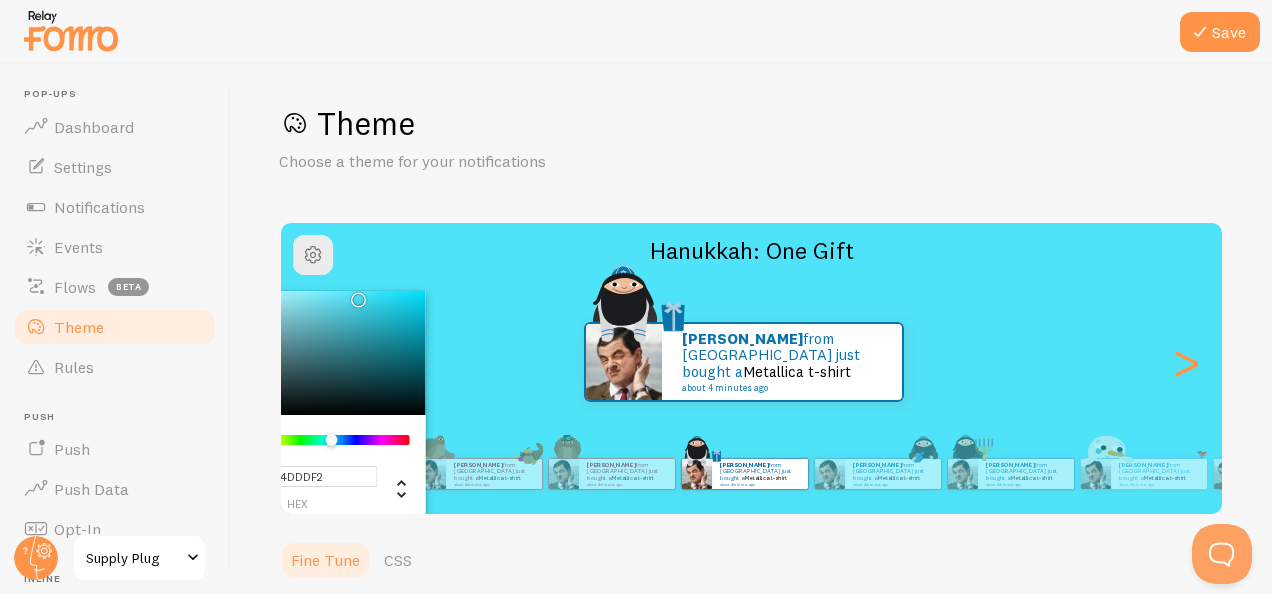 type on "#4CDBF0" 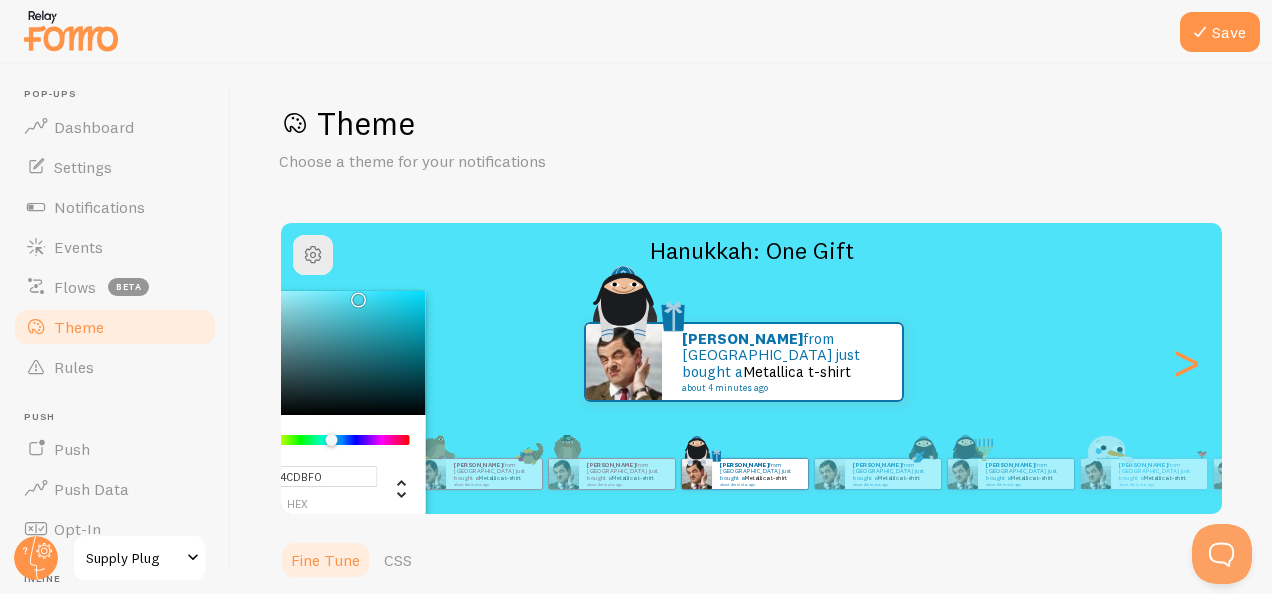 click at bounding box center (313, 353) 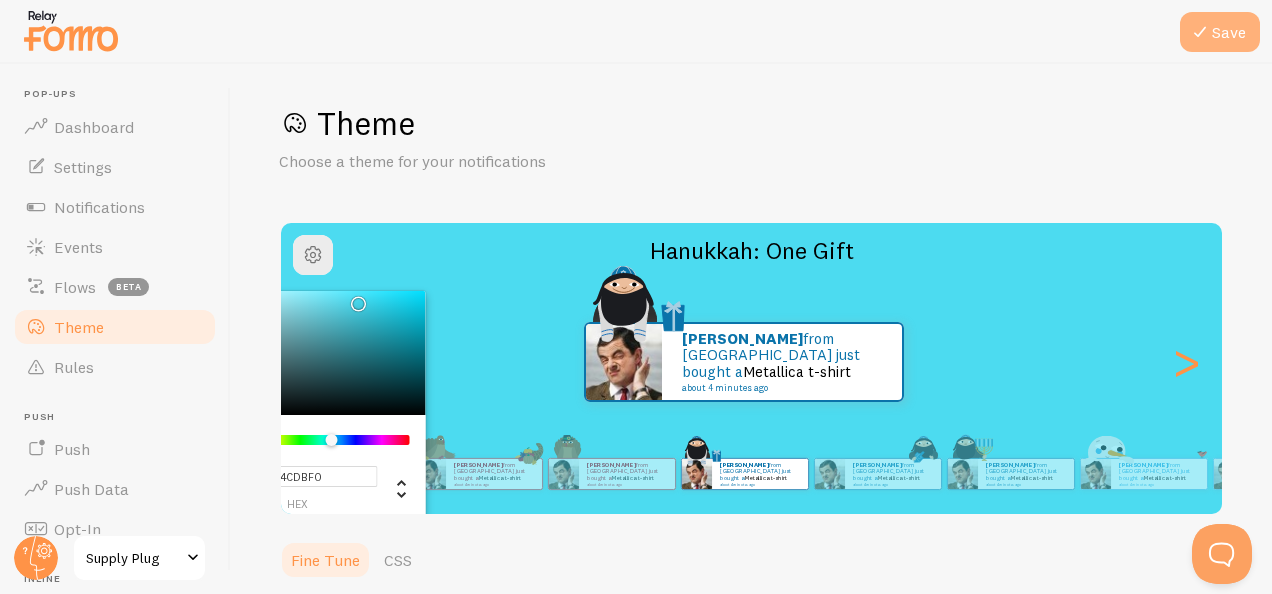 click on "Save" at bounding box center [1220, 32] 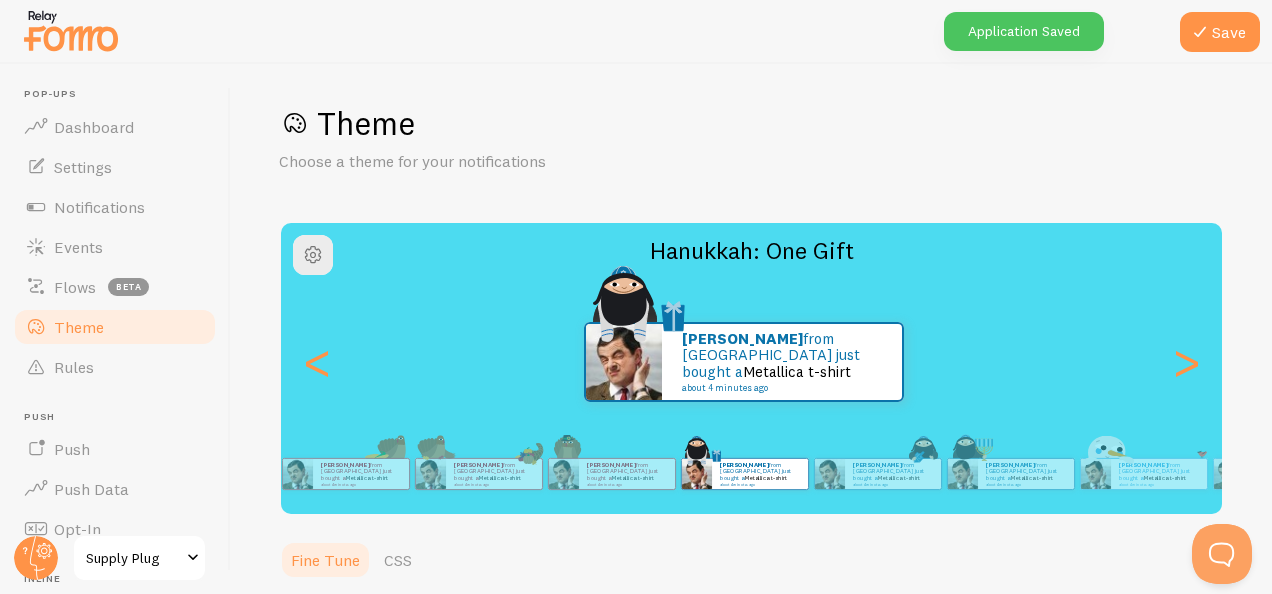 drag, startPoint x: 1213, startPoint y: 26, endPoint x: 659, endPoint y: 42, distance: 554.231 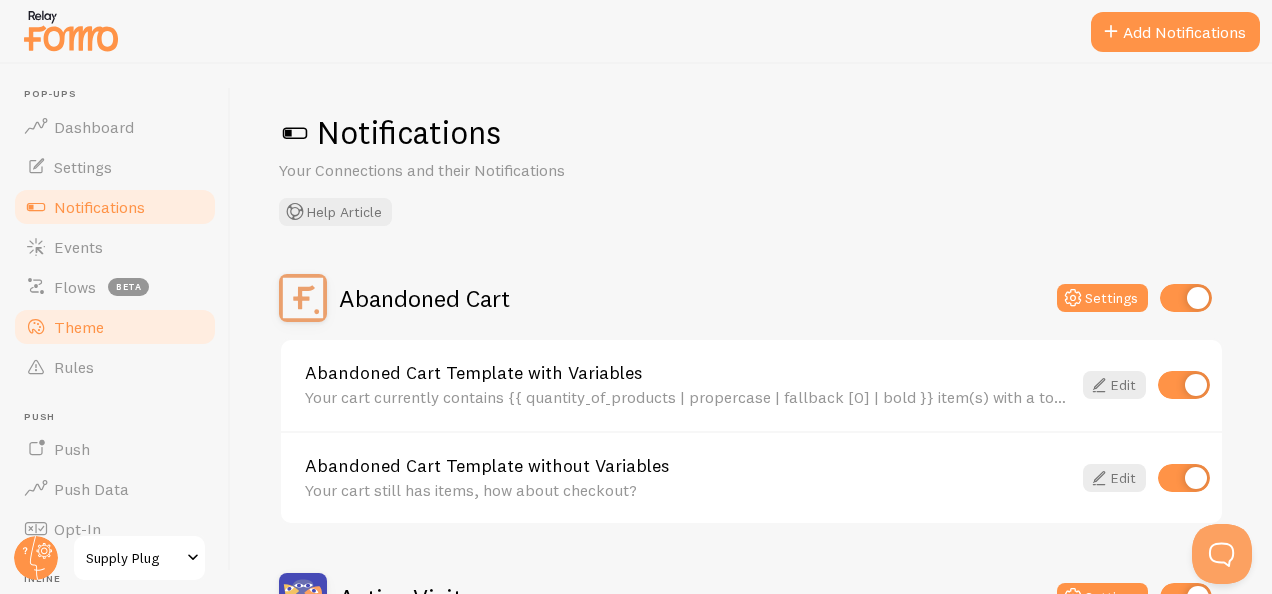 click on "Theme" at bounding box center [115, 327] 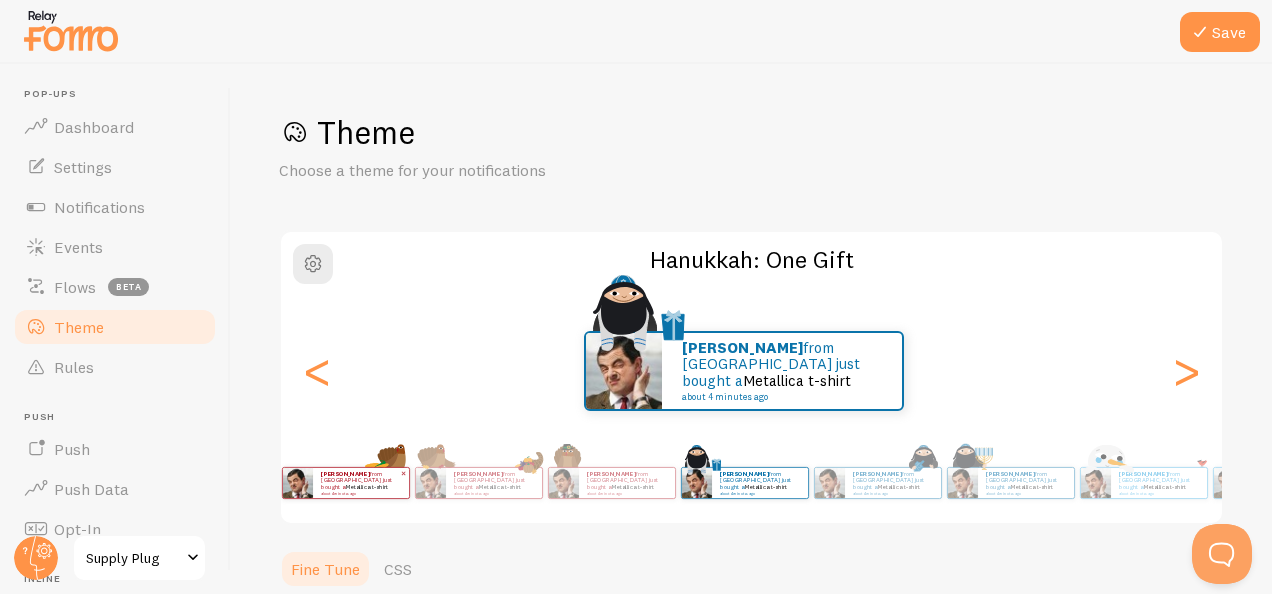 click on "Daniel  from Germany just bought a  Metallica t-shirt   about 4 minutes ago" at bounding box center [361, 483] 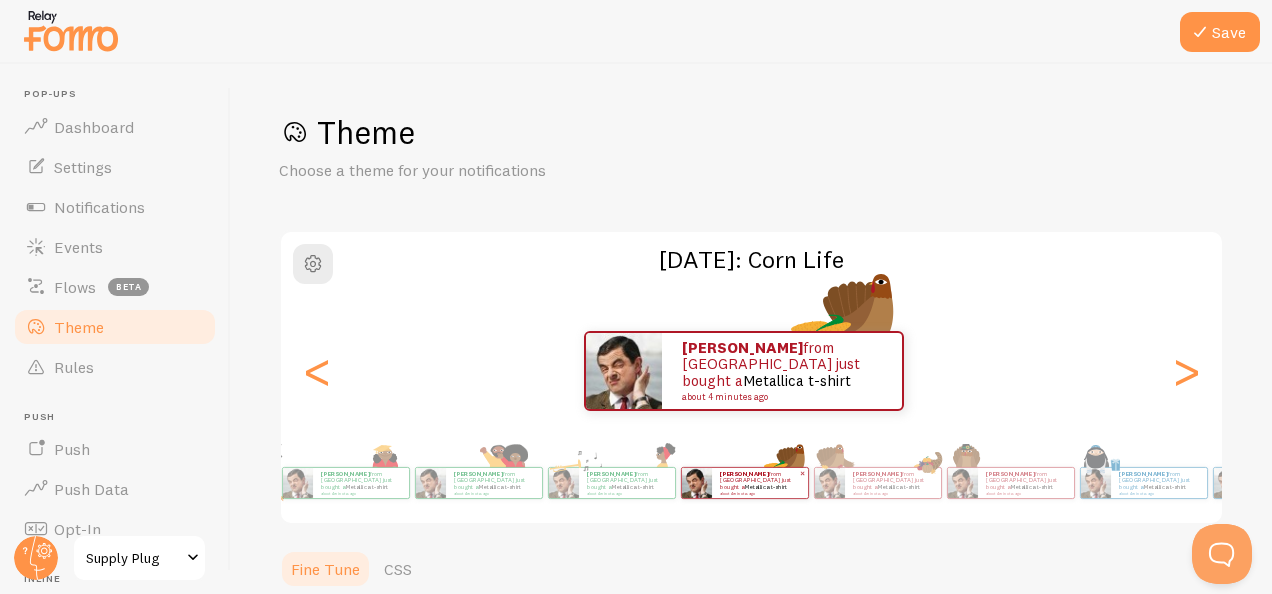 click on "Daniel  from Germany just bought a  Metallica t-shirt   about 4 minutes ago" at bounding box center (361, 483) 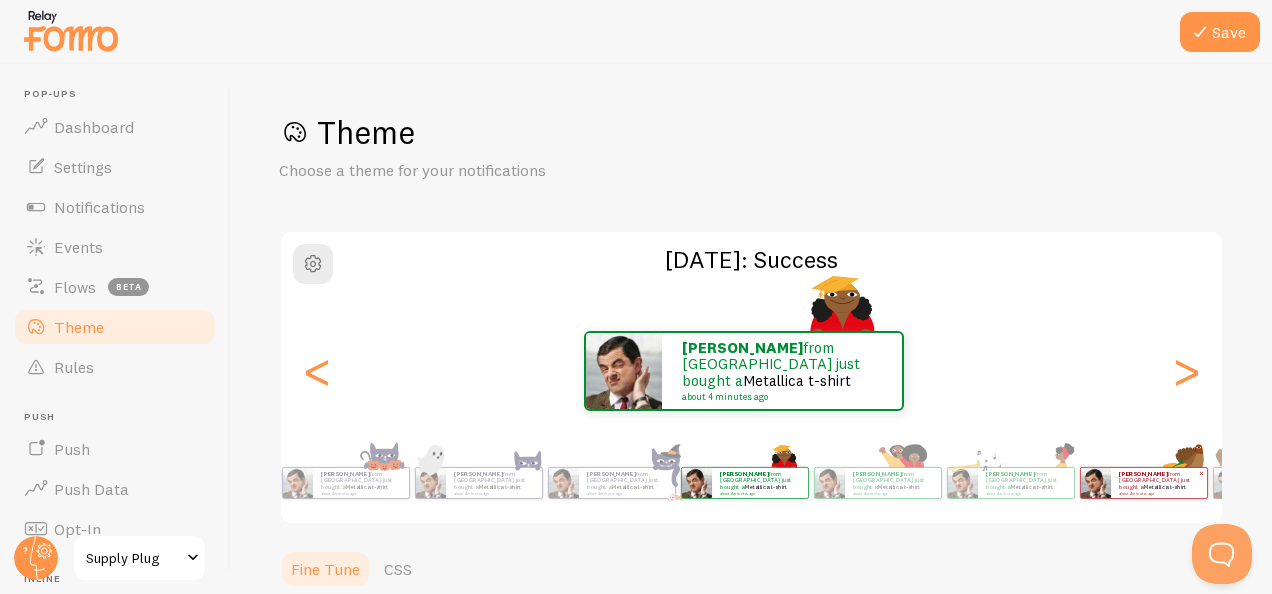 click on "Daniel  from Germany just bought a  Metallica t-shirt   about 4 minutes ago" at bounding box center [361, 483] 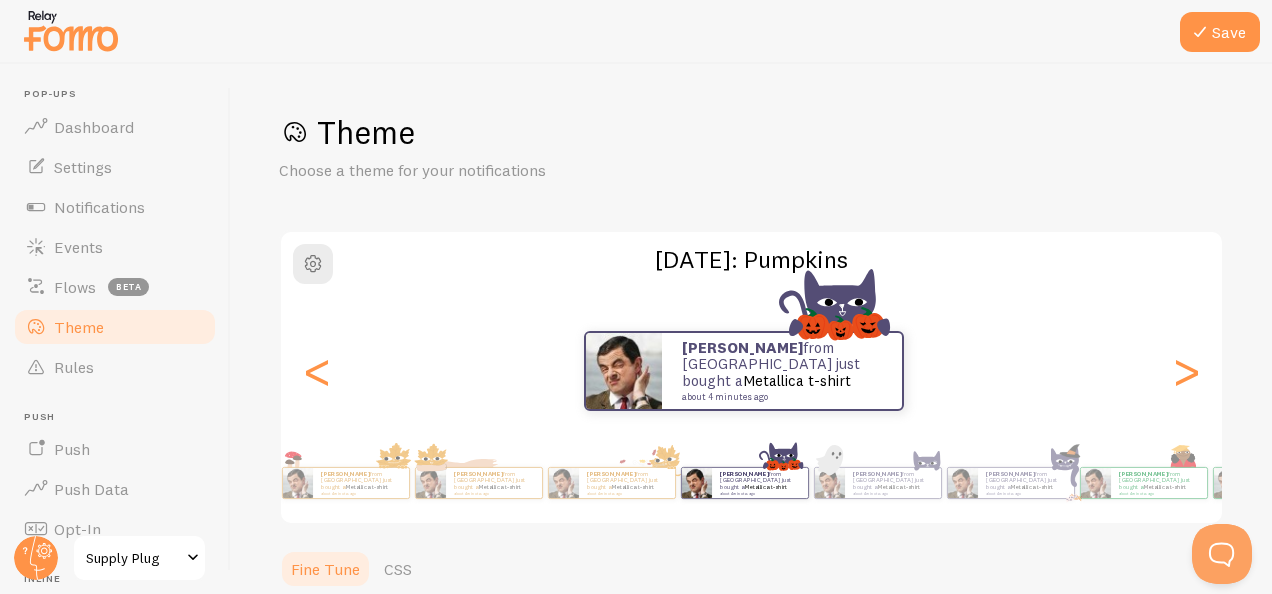 click on "Daniel  from Germany just bought a  Metallica t-shirt   about 4 minutes ago" at bounding box center [361, 483] 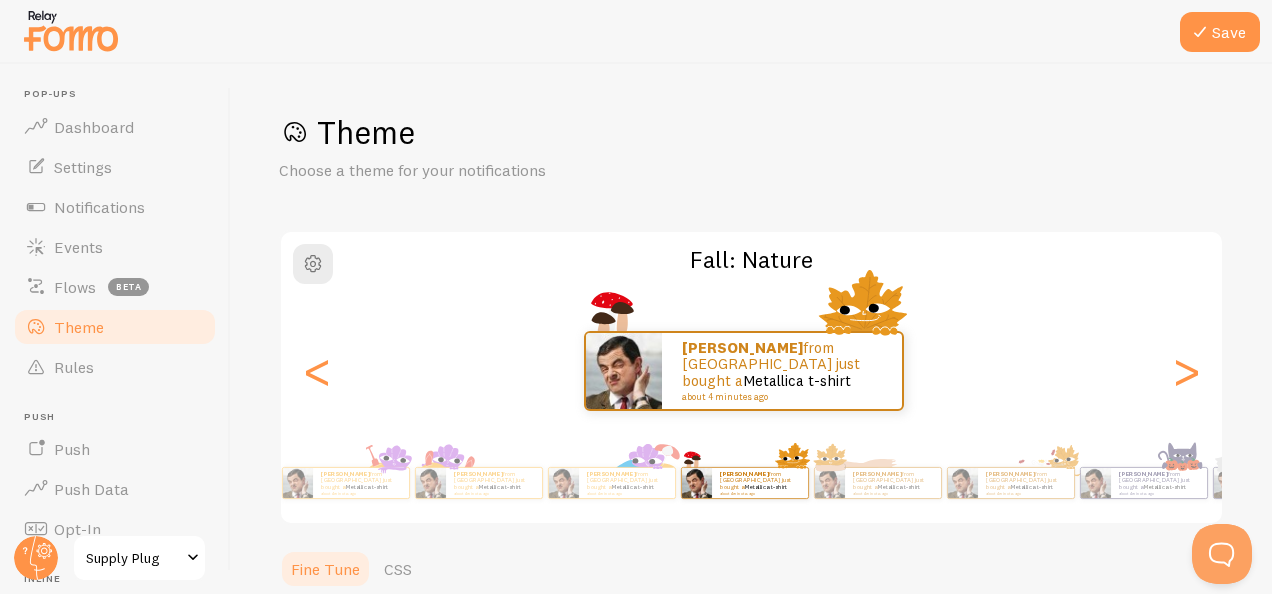 click on "Daniel  from Germany just bought a  Metallica t-shirt   about 4 minutes ago Daniel  from Germany just bought a  Metallica t-shirt   about 4 minutes ago Daniel  from Germany just bought a  Metallica t-shirt   about 4 minutes ago Daniel  from Germany just bought a  Metallica t-shirt   about 4 minutes ago Daniel  from Germany just bought a  Metallica t-shirt   about 4 minutes ago Daniel  from Germany just bought a  Metallica t-shirt   about 4 minutes ago Daniel  from Germany just bought a  Metallica t-shirt   about 4 minutes ago Daniel  from Germany just bought a  Metallica t-shirt   about 4 minutes ago Daniel  from Germany just bought a  Metallica t-shirt   about 4 minutes ago Daniel  from Germany just bought a  Metallica t-shirt   about 4 minutes ago Daniel  from Germany just bought a  Metallica t-shirt   about 4 minutes ago Daniel  from Germany just bought a  Metallica t-shirt   about 4 minutes ago Daniel  from Germany just bought a  Metallica t-shirt   about 4 minutes ago Daniel  from Germany just bought a" at bounding box center [156, 483] 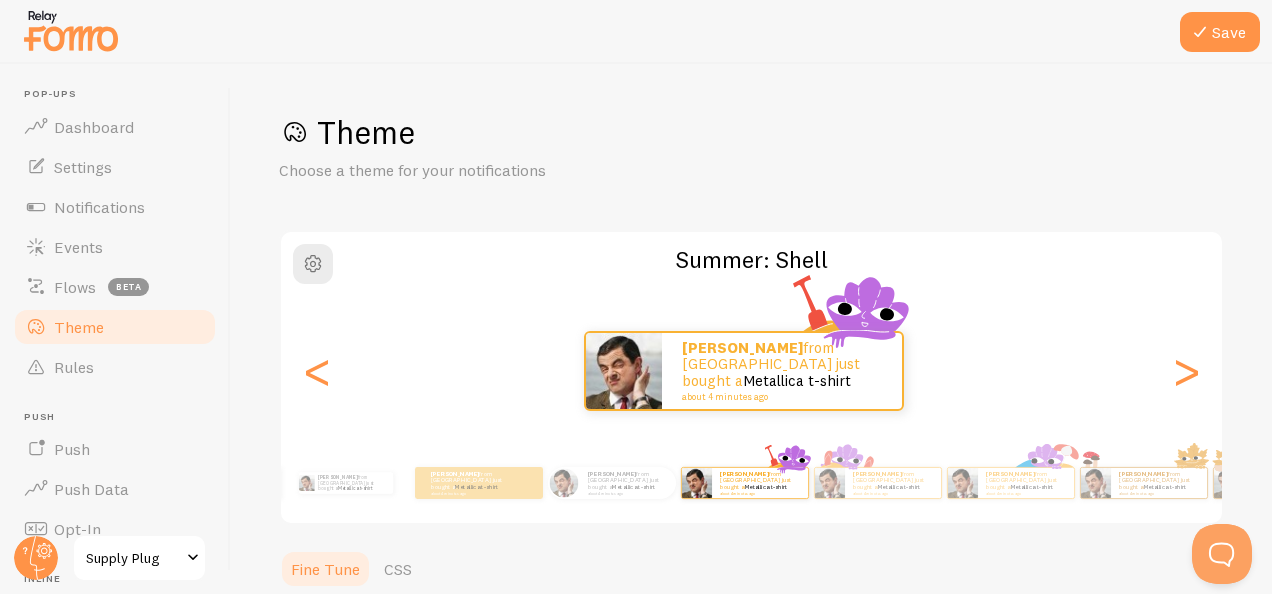 click on "Daniel  from Germany just bought a  Metallica t-shirt   about 4 minutes ago Daniel  from Germany just bought a  Metallica t-shirt   about 4 minutes ago Daniel  from Germany just bought a  Metallica t-shirt   about 4 minutes ago Daniel  from Germany just bought a  Metallica t-shirt   about 4 minutes ago Daniel  from Germany just bought a  Metallica t-shirt   about 4 minutes ago Daniel  from Germany just bought a  Metallica t-shirt   about 4 minutes ago Daniel  from Germany just bought a  Metallica t-shirt   about 4 minutes ago Daniel  from Germany just bought a  Metallica t-shirt   about 4 minutes ago Daniel  from Germany just bought a  Metallica t-shirt   about 4 minutes ago Daniel  from Germany just bought a  Metallica t-shirt   about 4 minutes ago Daniel  from Germany just bought a  Metallica t-shirt   about 4 minutes ago Daniel  from Germany just bought a  Metallica t-shirt   about 4 minutes ago Daniel  from Germany just bought a  Metallica t-shirt   about 4 minutes ago Daniel  from Germany just bought a" at bounding box center (555, 483) 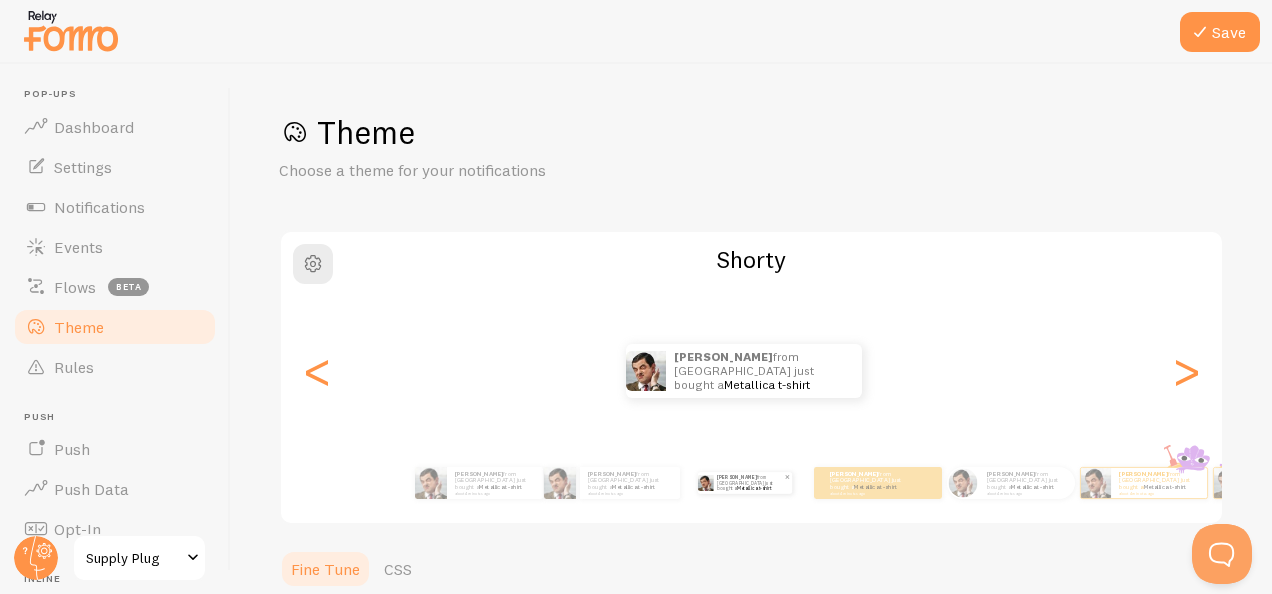 click on "Daniel  from Germany just bought a  Metallica t-shirt   about 4 minutes ago" at bounding box center (750, 483) 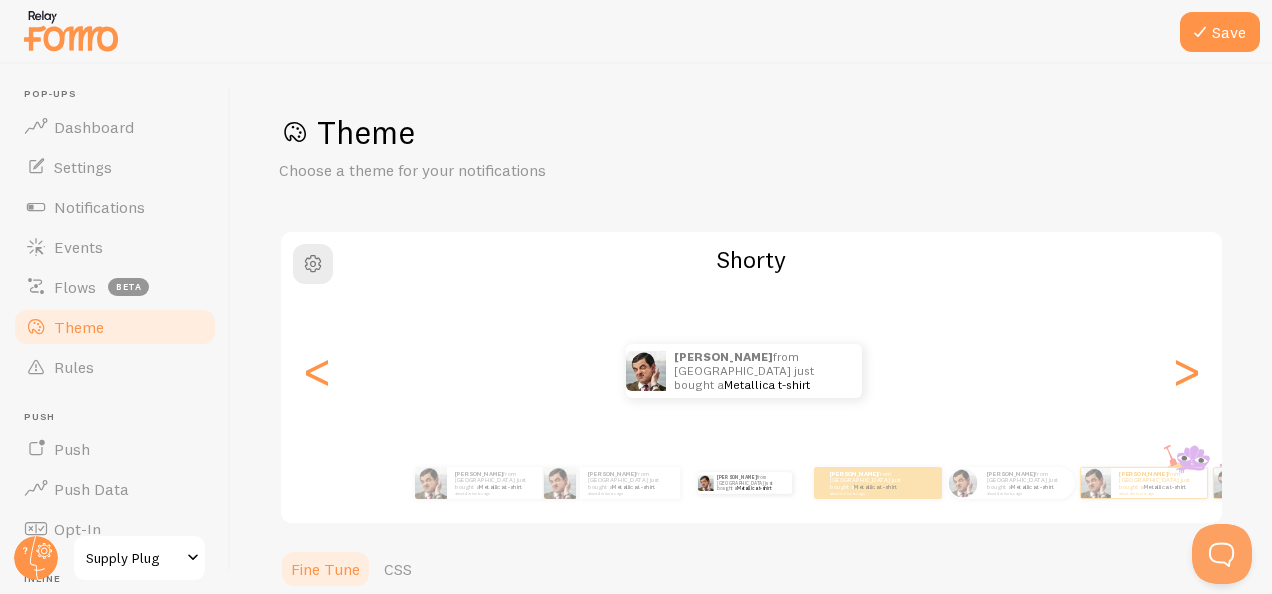 click on "Daniel  from Germany just bought a  Metallica t-shirt   about 4 minutes ago Daniel  from Germany just bought a  Metallica t-shirt   about 4 minutes ago Daniel  from Germany just bought a  Metallica t-shirt   about 4 minutes ago Daniel  from Germany just bought a  Metallica t-shirt   about 4 minutes ago Daniel  from Germany just bought a  Metallica t-shirt   about 4 minutes ago Daniel  from Germany just bought a  Metallica t-shirt   about 4 minutes ago Daniel  from Germany just bought a  Metallica t-shirt   about 4 minutes ago Daniel  from Germany just bought a  Metallica t-shirt   about 4 minutes ago Daniel  from Germany just bought a  Metallica t-shirt   about 4 minutes ago Daniel  from Germany just bought a  Metallica t-shirt   about 4 minutes ago Daniel  from Germany just bought a  Metallica t-shirt   about 4 minutes ago Daniel  from Germany just bought a  Metallica t-shirt   about 4 minutes ago Daniel  from Germany just bought a  Metallica t-shirt   about 4 minutes ago Daniel  from Germany just bought a" at bounding box center (954, 483) 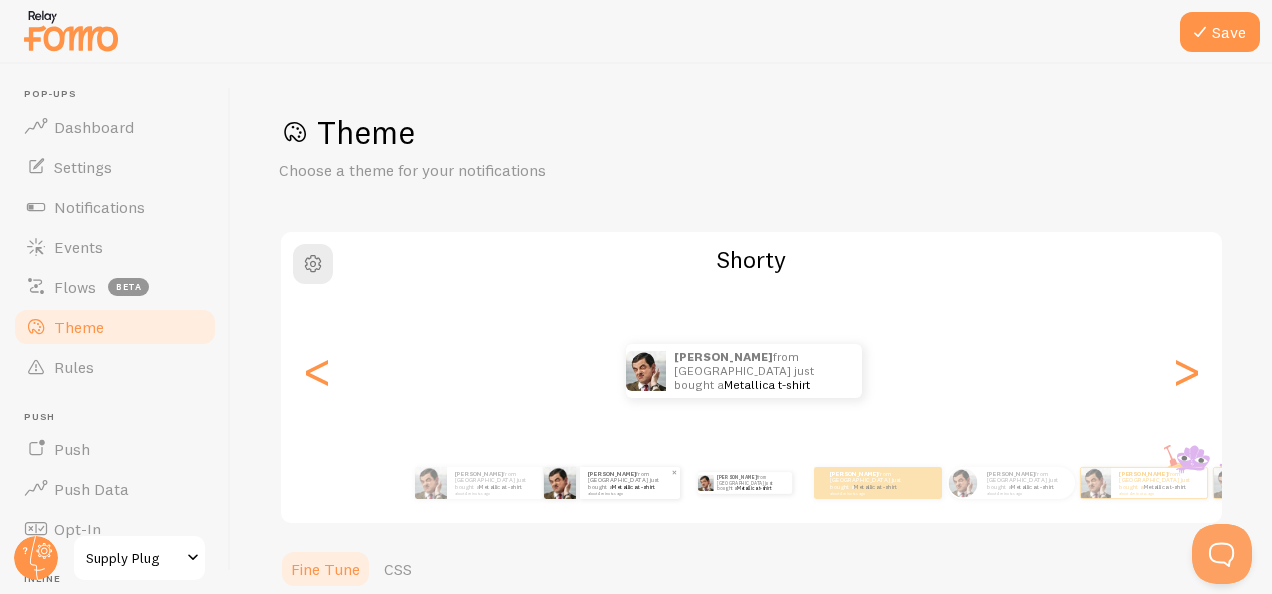 click on "Daniel  from Germany just bought a  Metallica t-shirt   about 4 minutes ago" at bounding box center [630, 483] 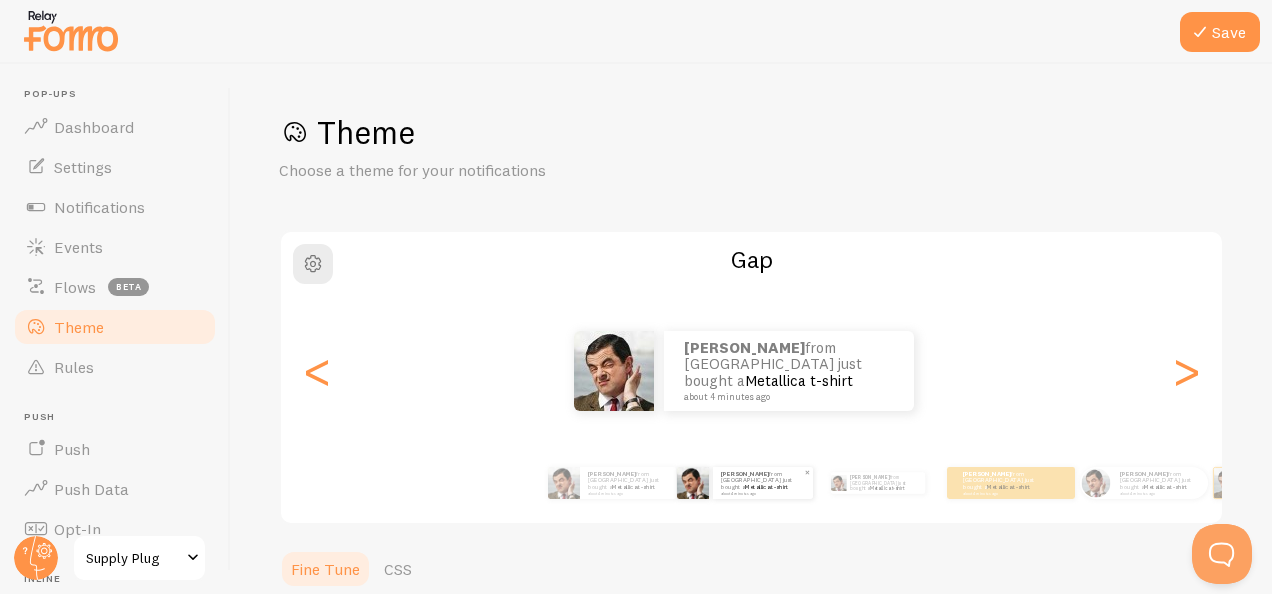 click on "Daniel  from Germany just bought a  Metallica t-shirt   about 4 minutes ago" at bounding box center (628, 483) 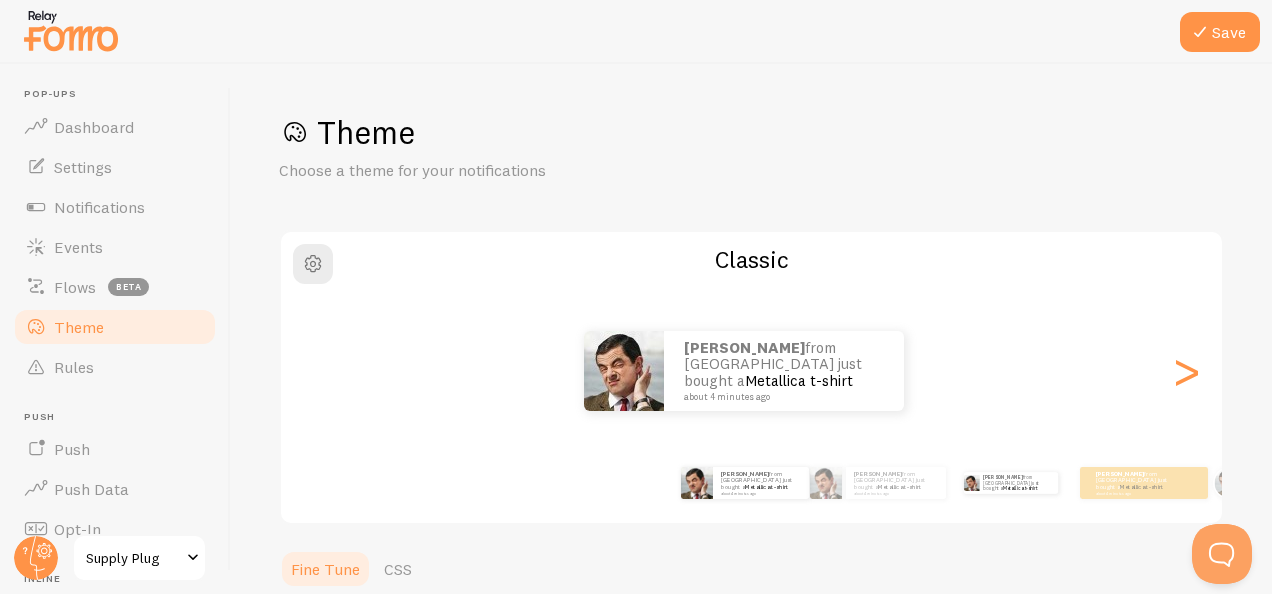 click on "Daniel  from Germany just bought a  Metallica t-shirt   about 4 minutes ago" at bounding box center [1010, 483] 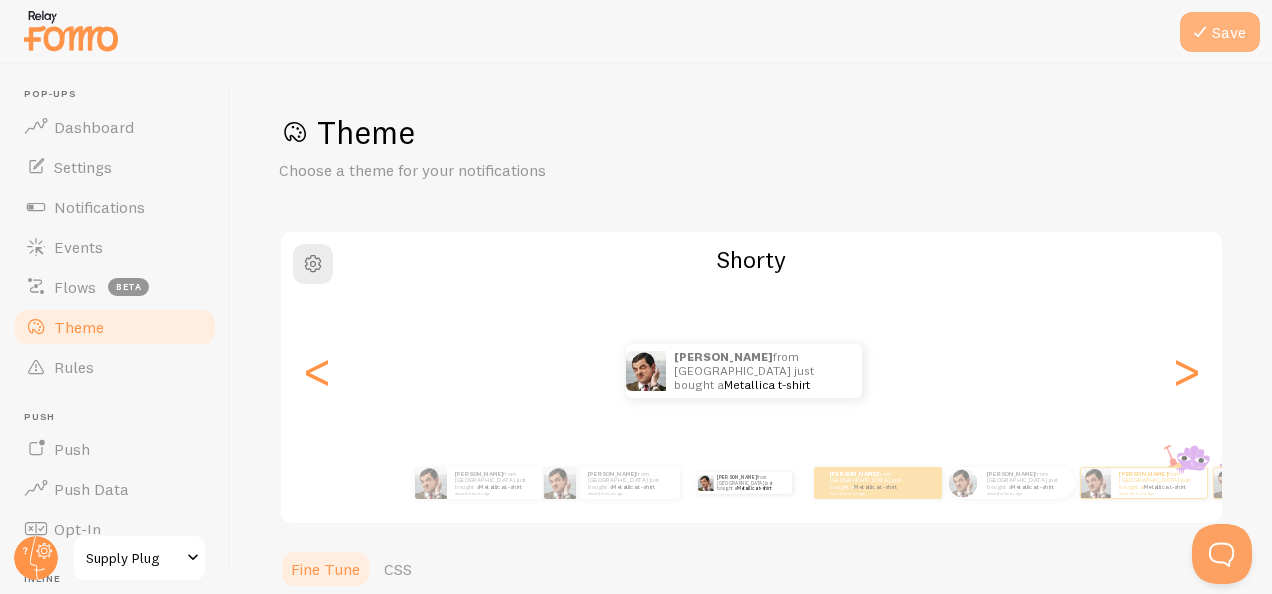 click on "Save" at bounding box center [1220, 32] 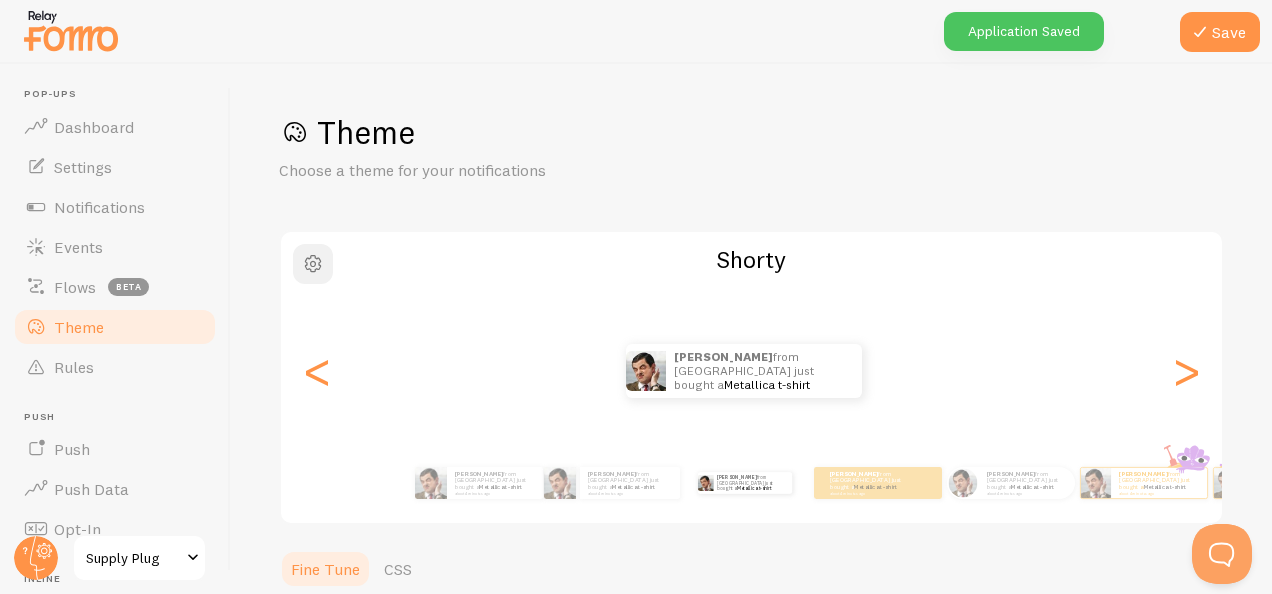 click at bounding box center (313, 264) 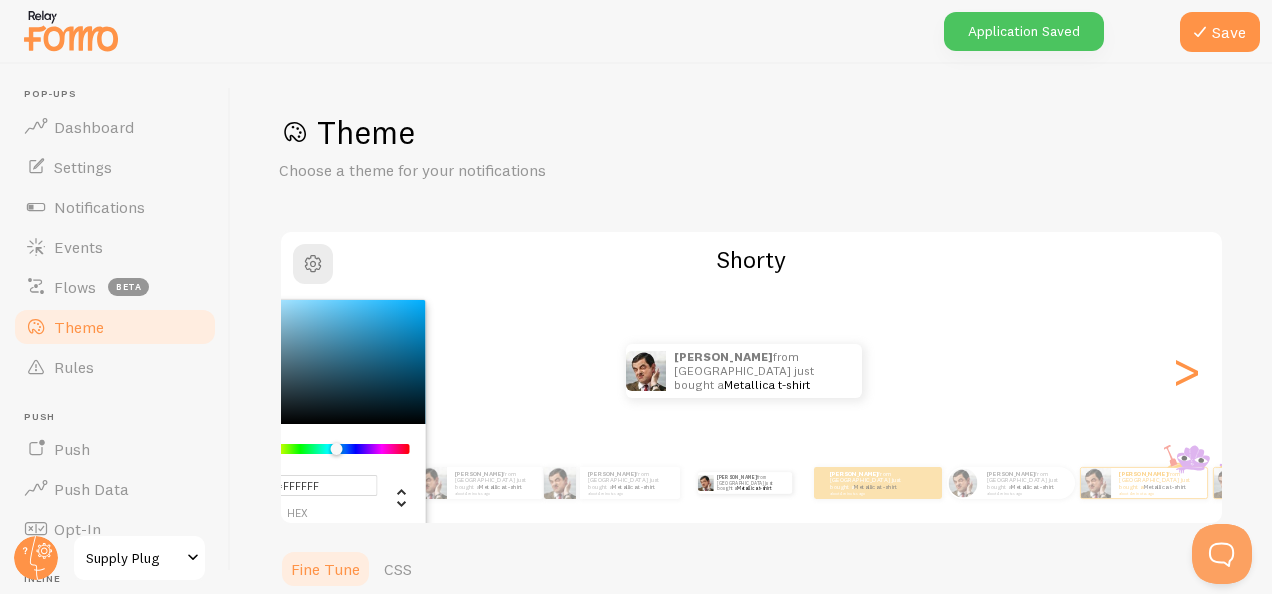 click at bounding box center [328, 449] 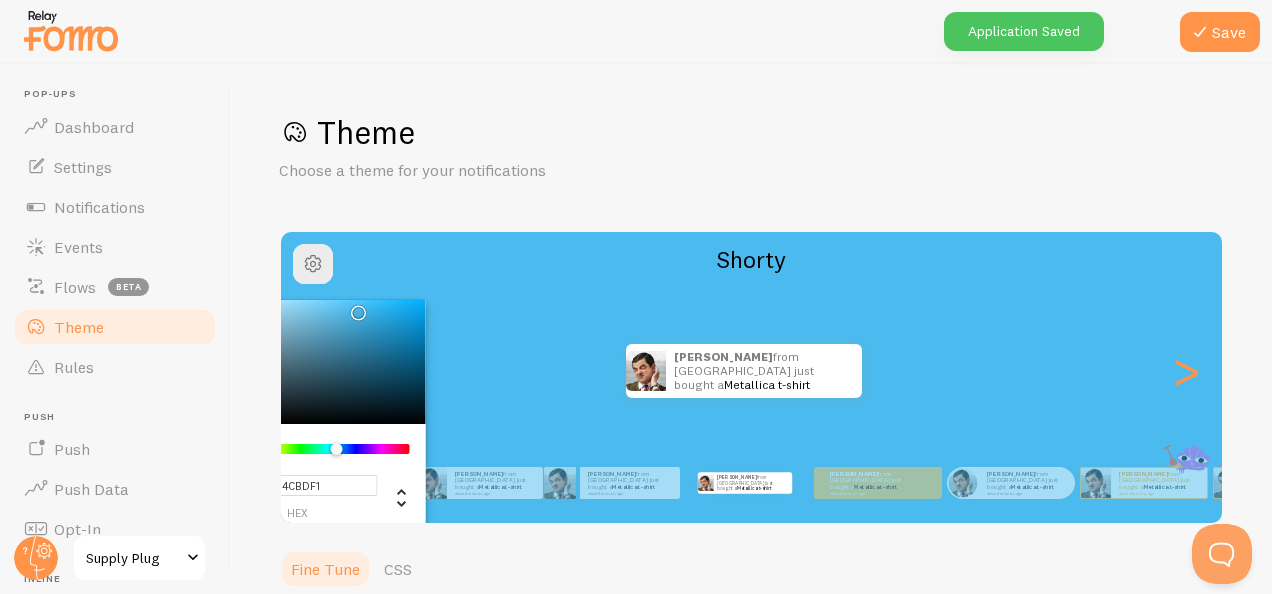 drag, startPoint x: 353, startPoint y: 338, endPoint x: 354, endPoint y: 307, distance: 31.016125 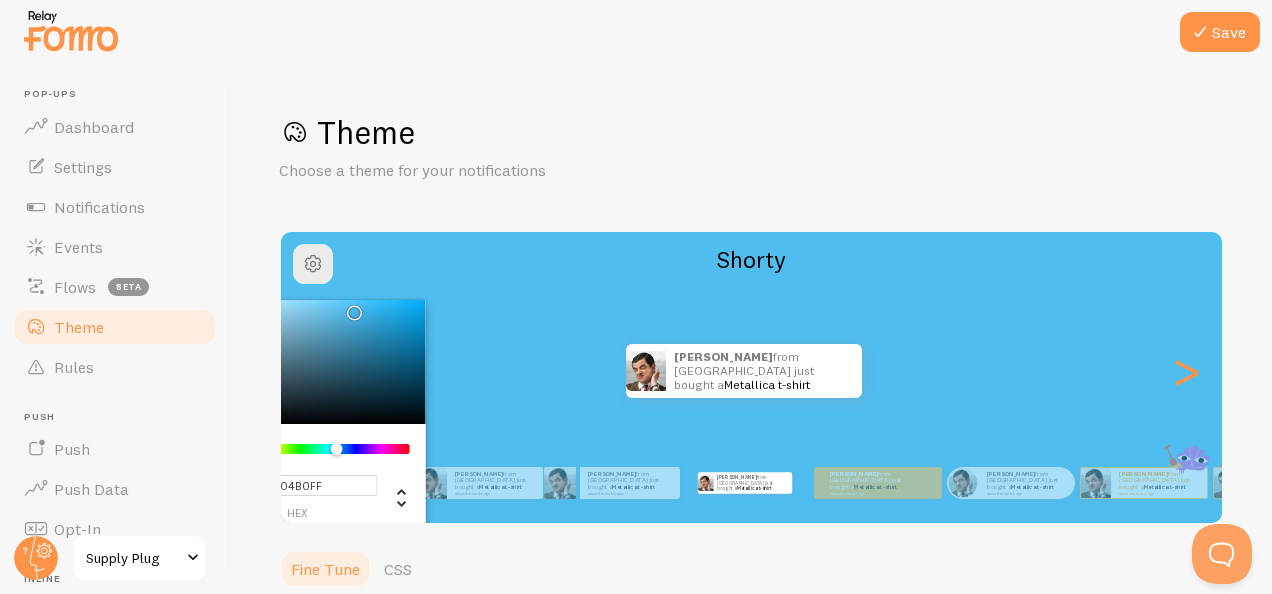 type on "#00AFFF" 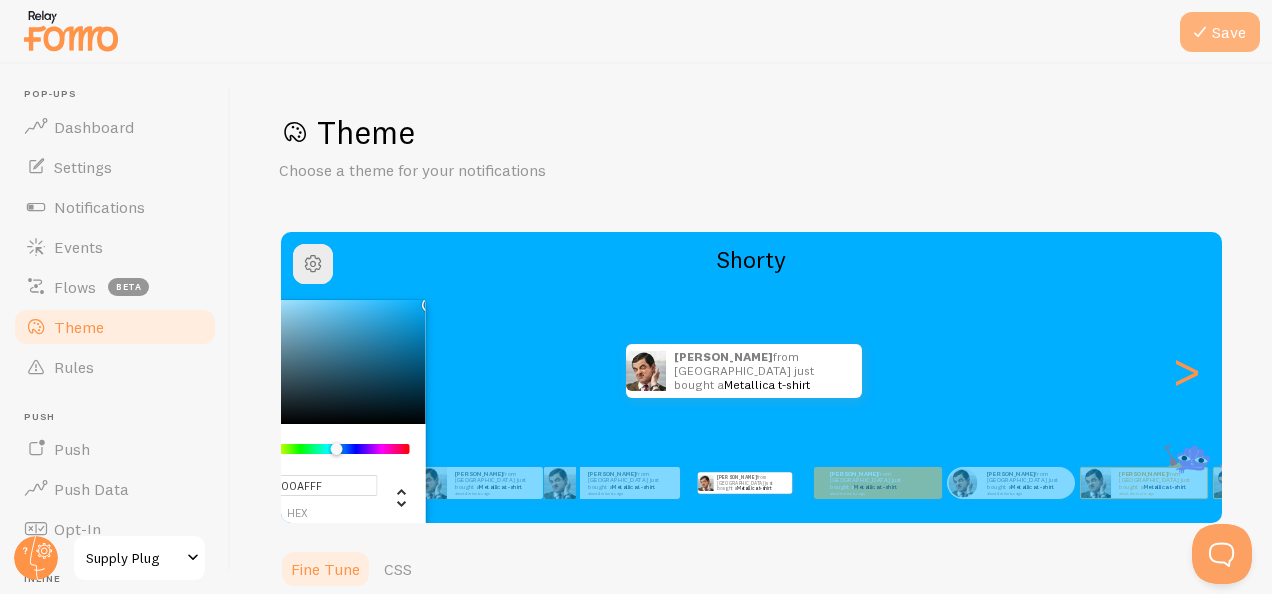 click on "Save" at bounding box center (1220, 32) 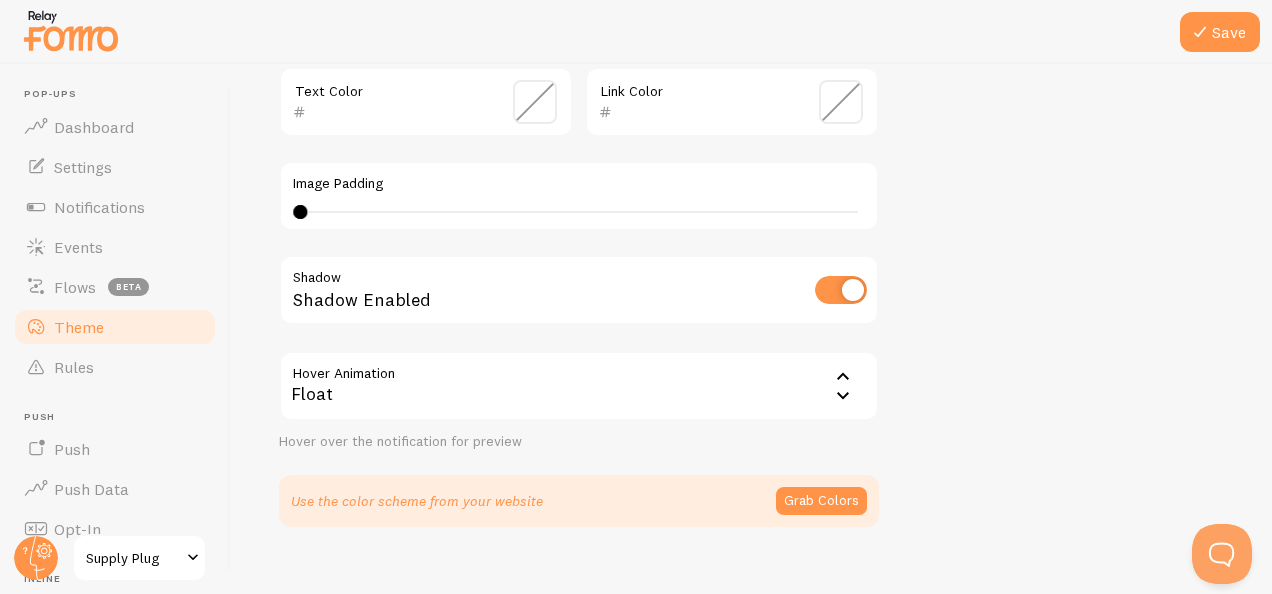scroll, scrollTop: 562, scrollLeft: 0, axis: vertical 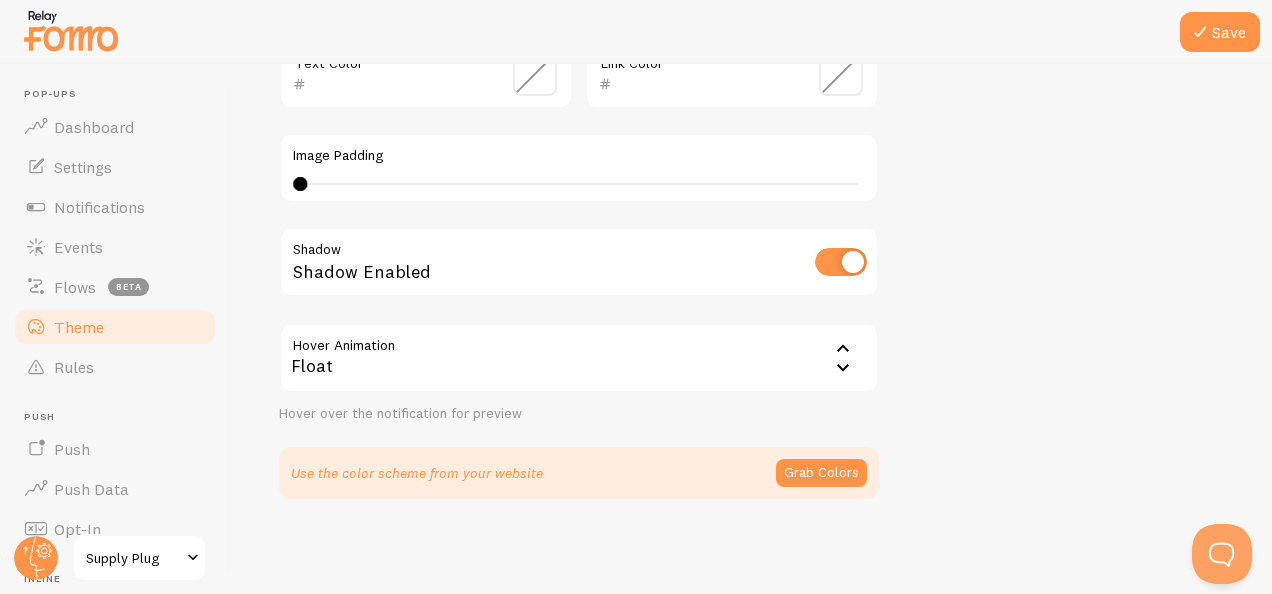 click at bounding box center [71, 30] 